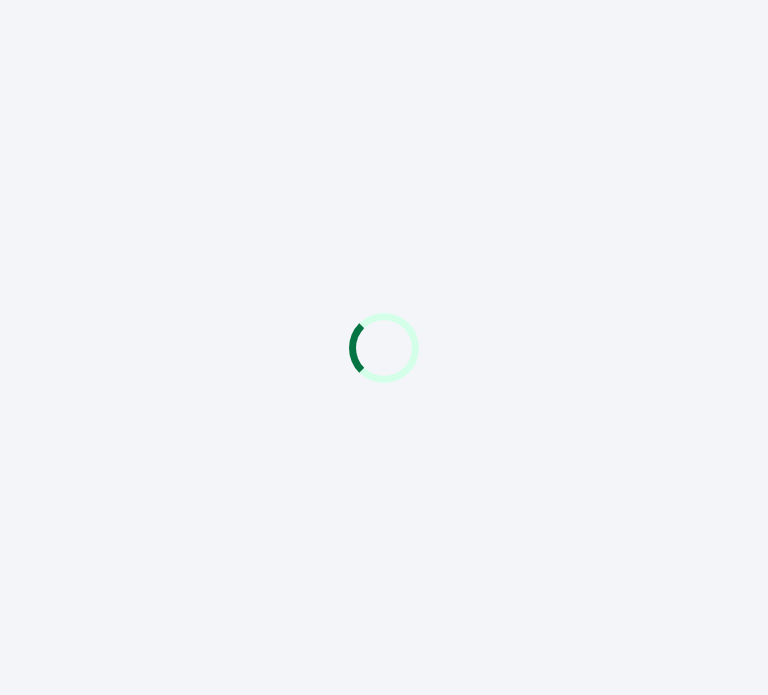scroll, scrollTop: 0, scrollLeft: 0, axis: both 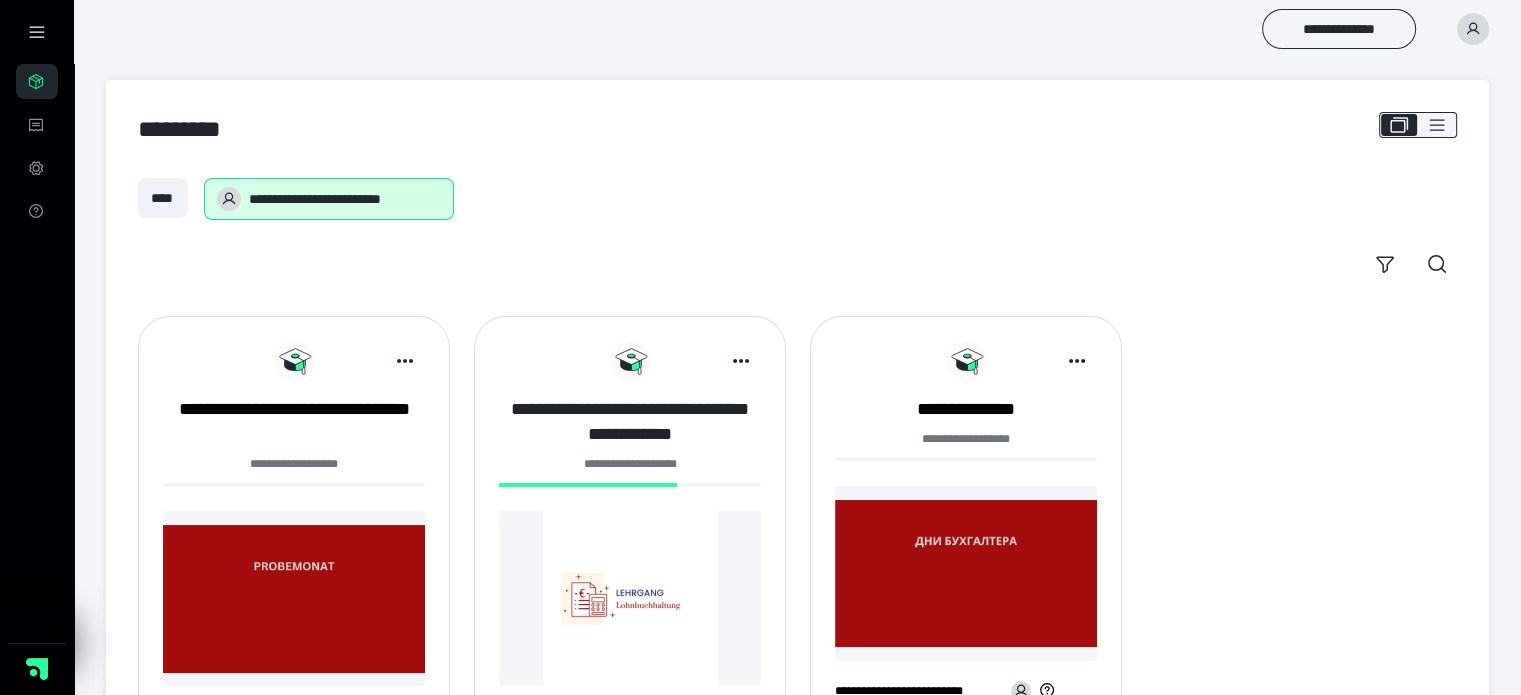 click on "**********" at bounding box center (630, 422) 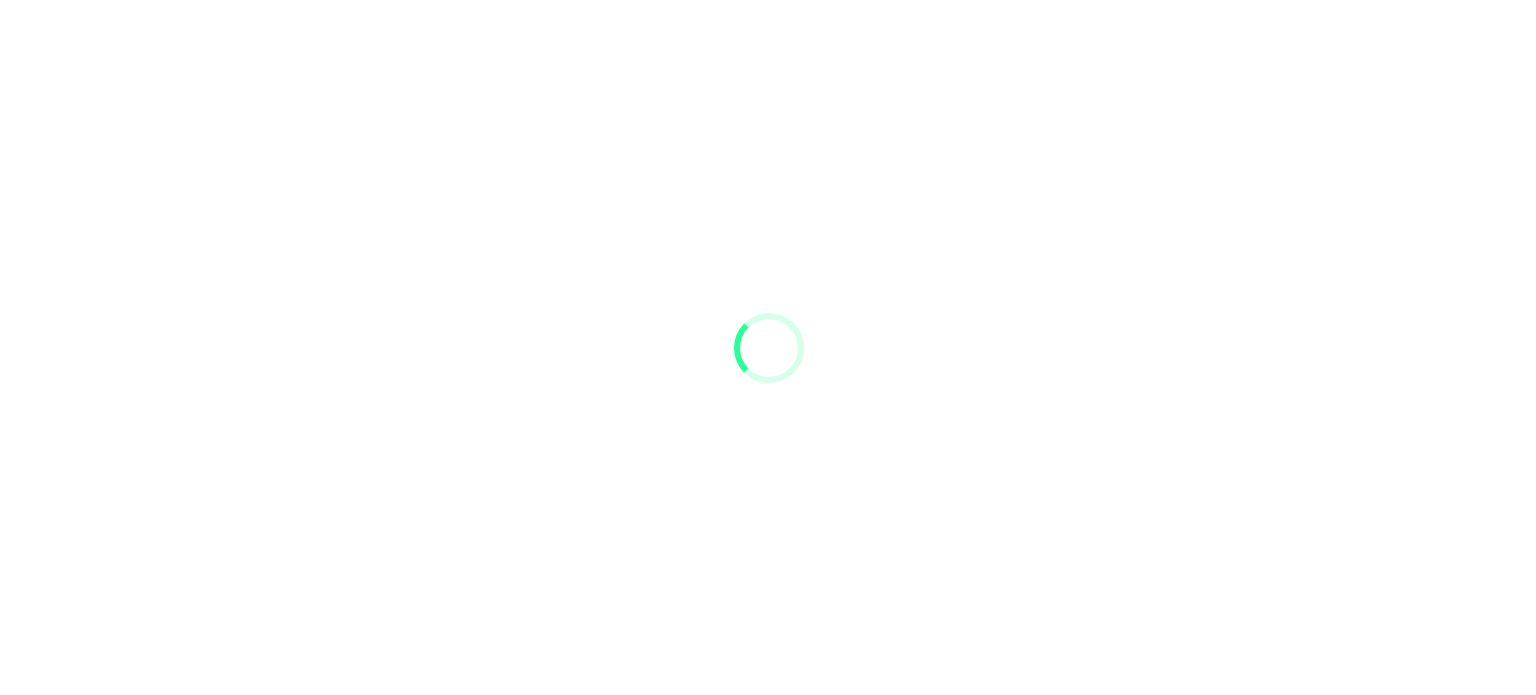 scroll, scrollTop: 0, scrollLeft: 0, axis: both 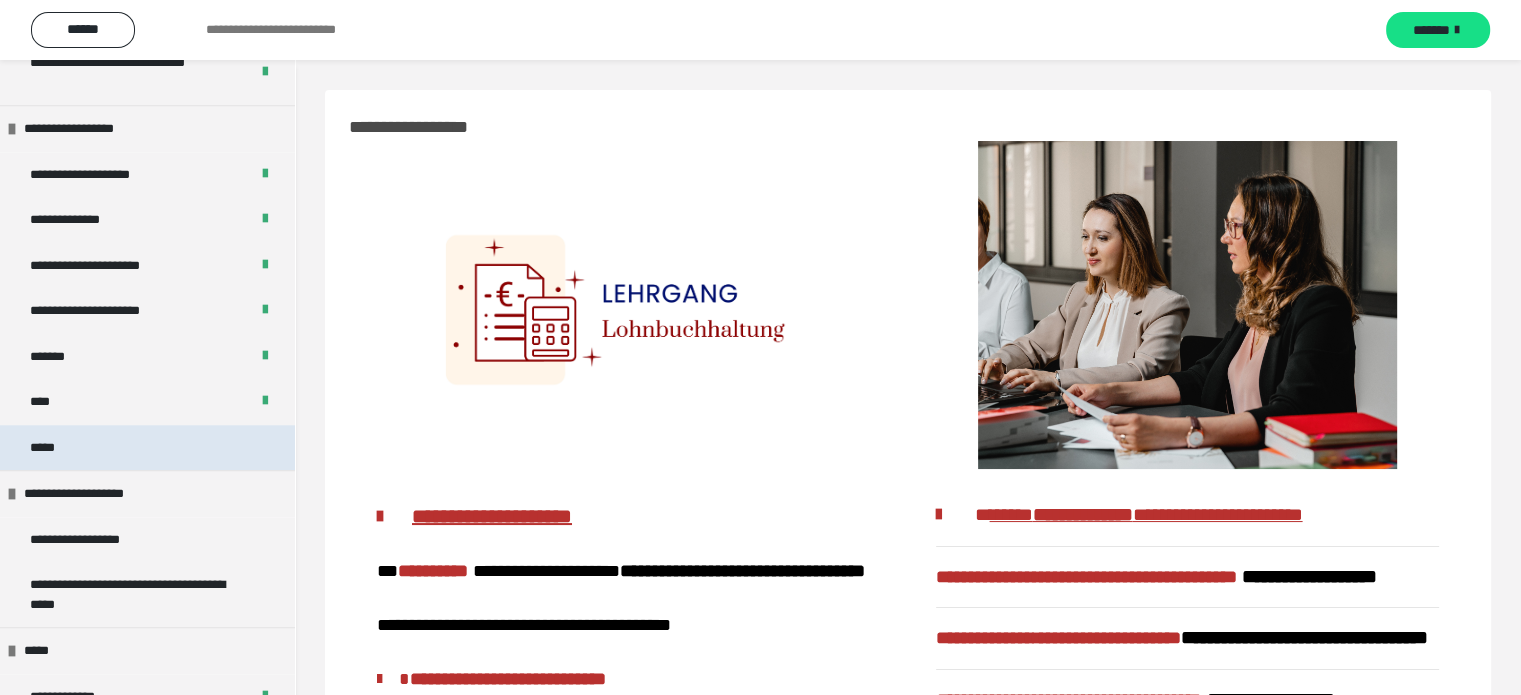 click on "*****" at bounding box center [147, 448] 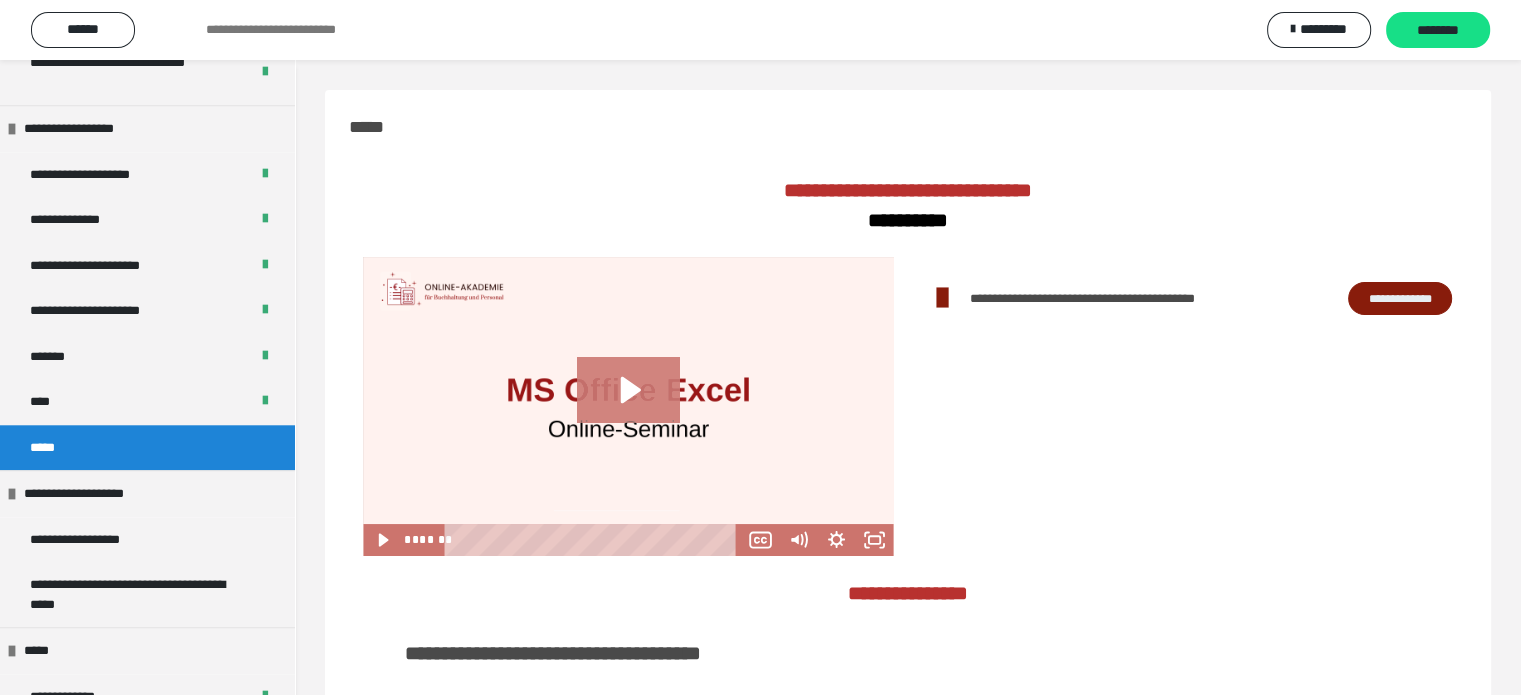 click 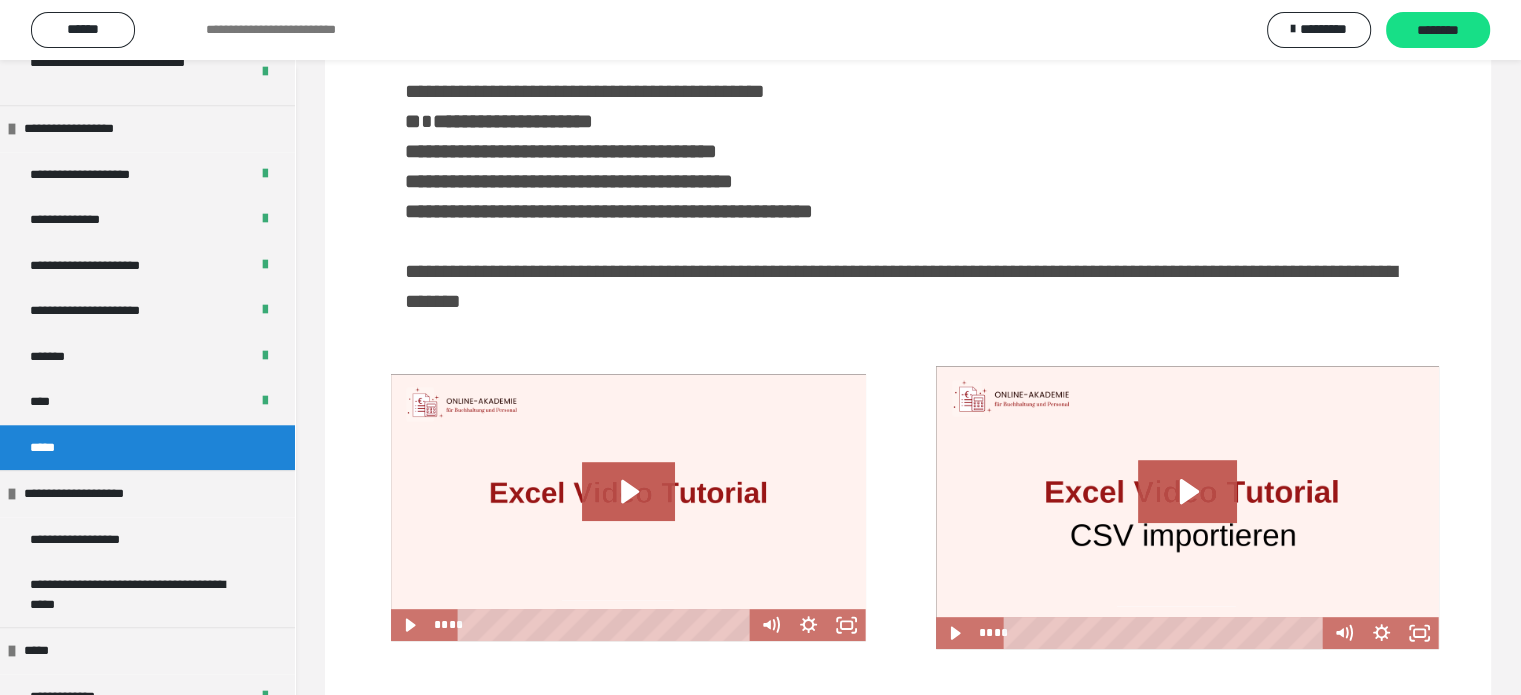 scroll, scrollTop: 112, scrollLeft: 0, axis: vertical 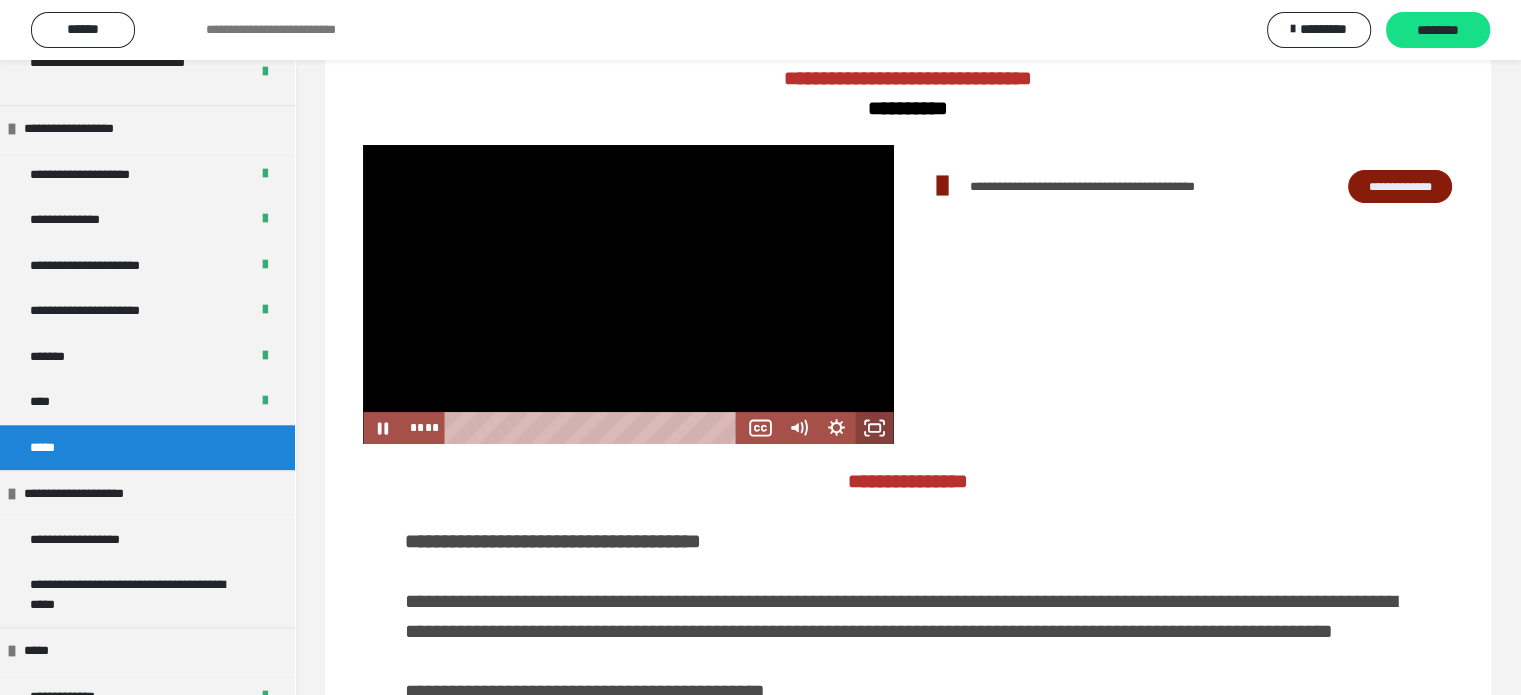 click 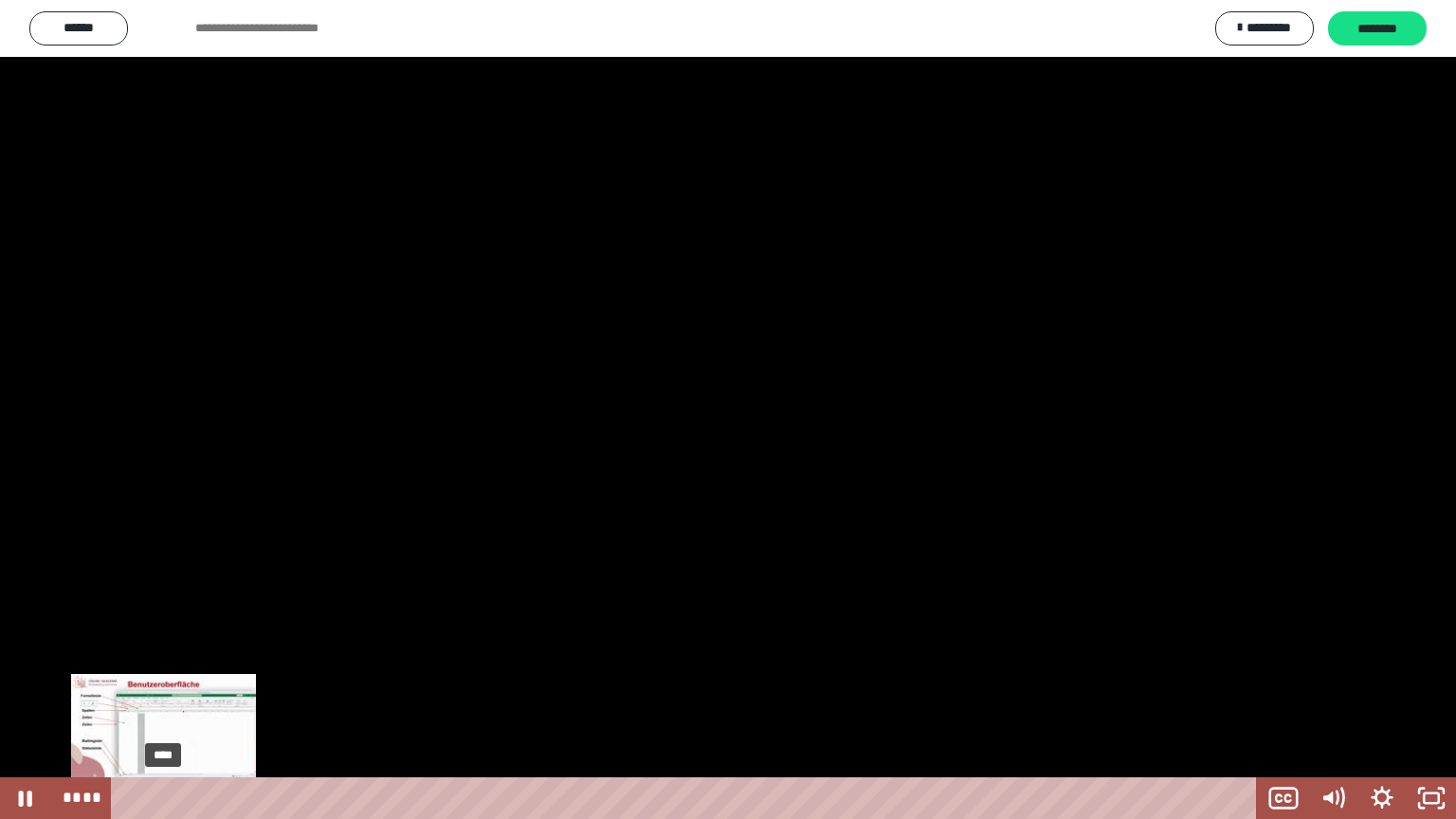 click on "****" at bounding box center (687, 798) 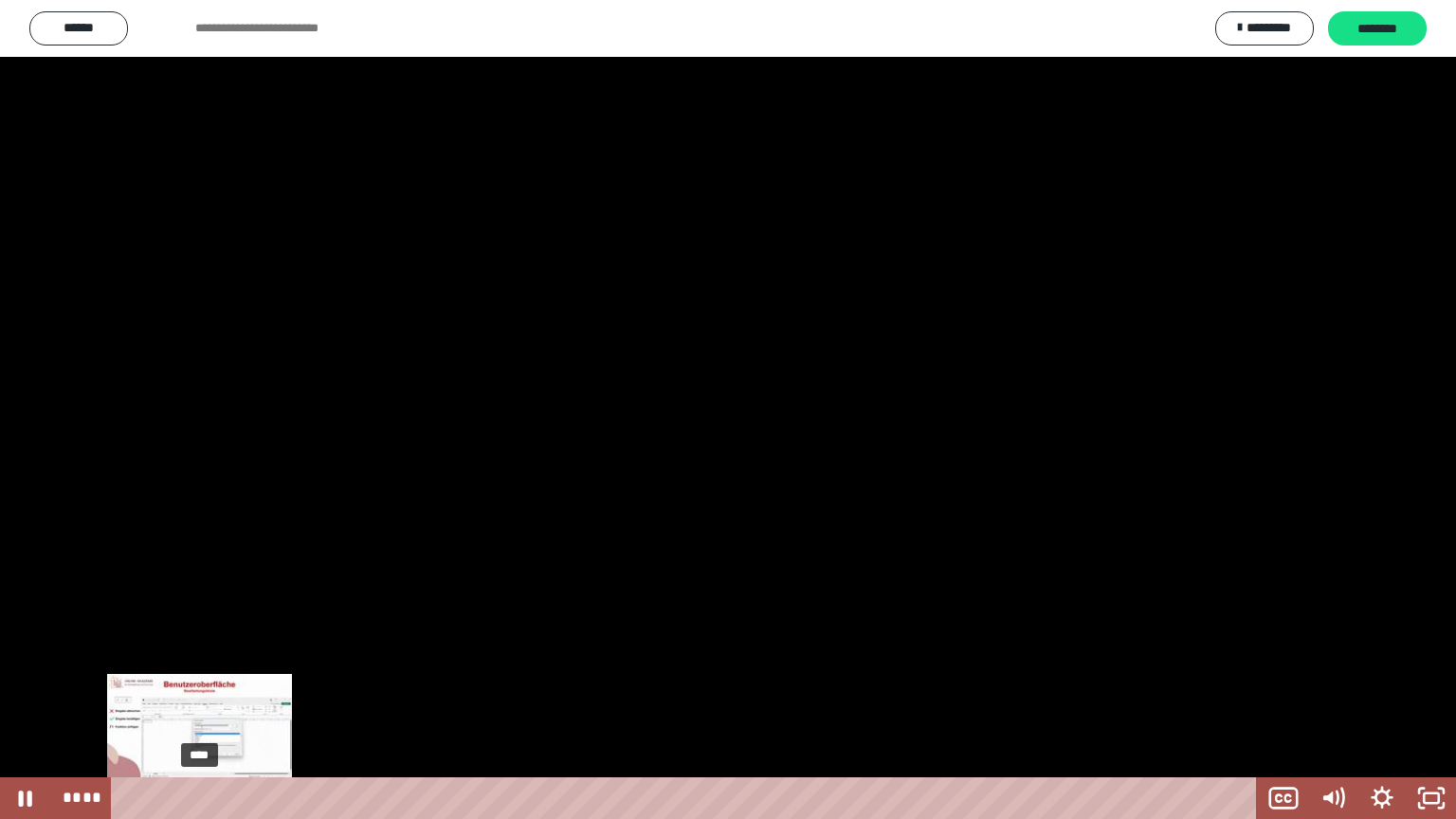 click on "****" at bounding box center [687, 798] 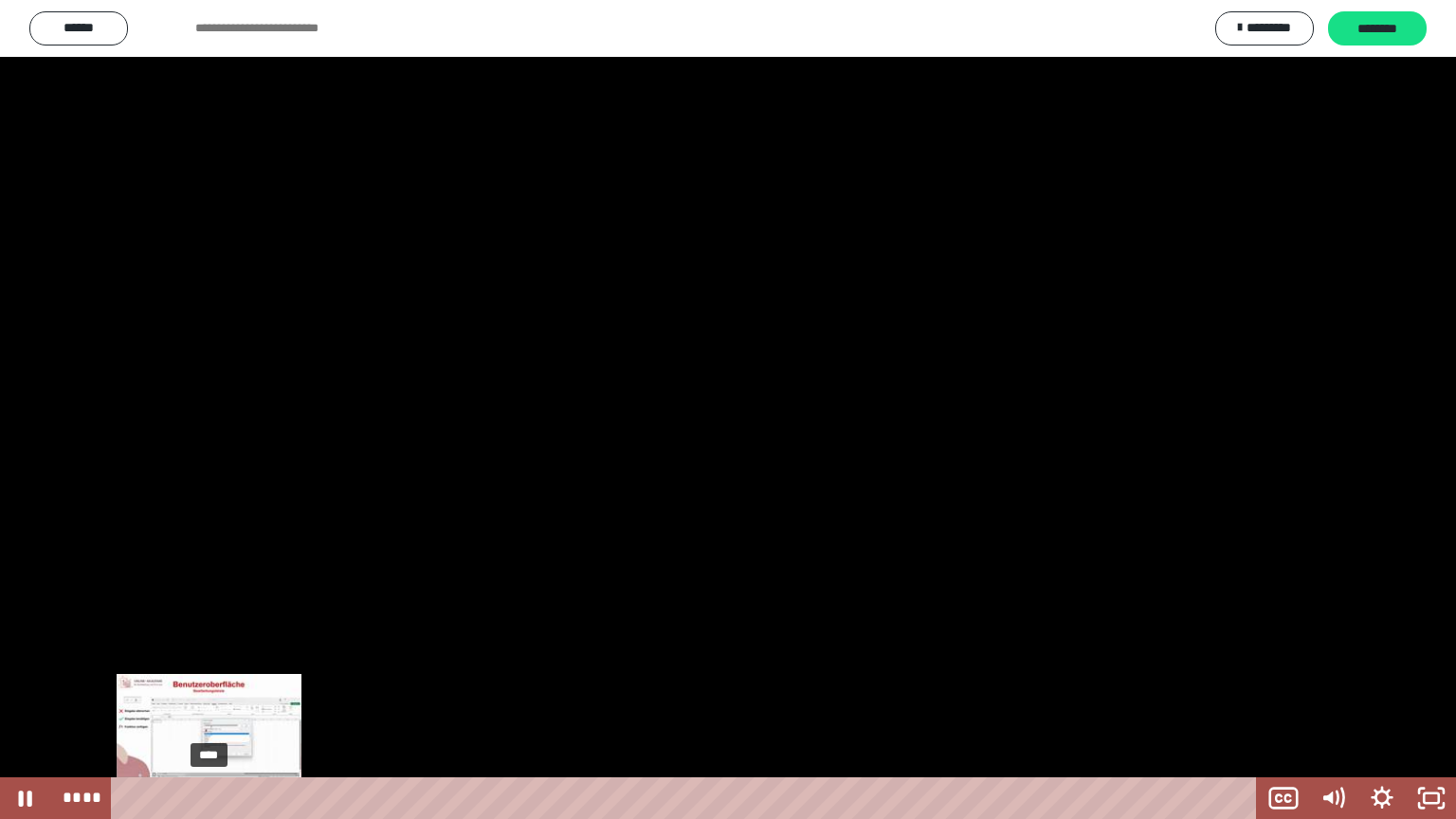 click on "****" at bounding box center (687, 798) 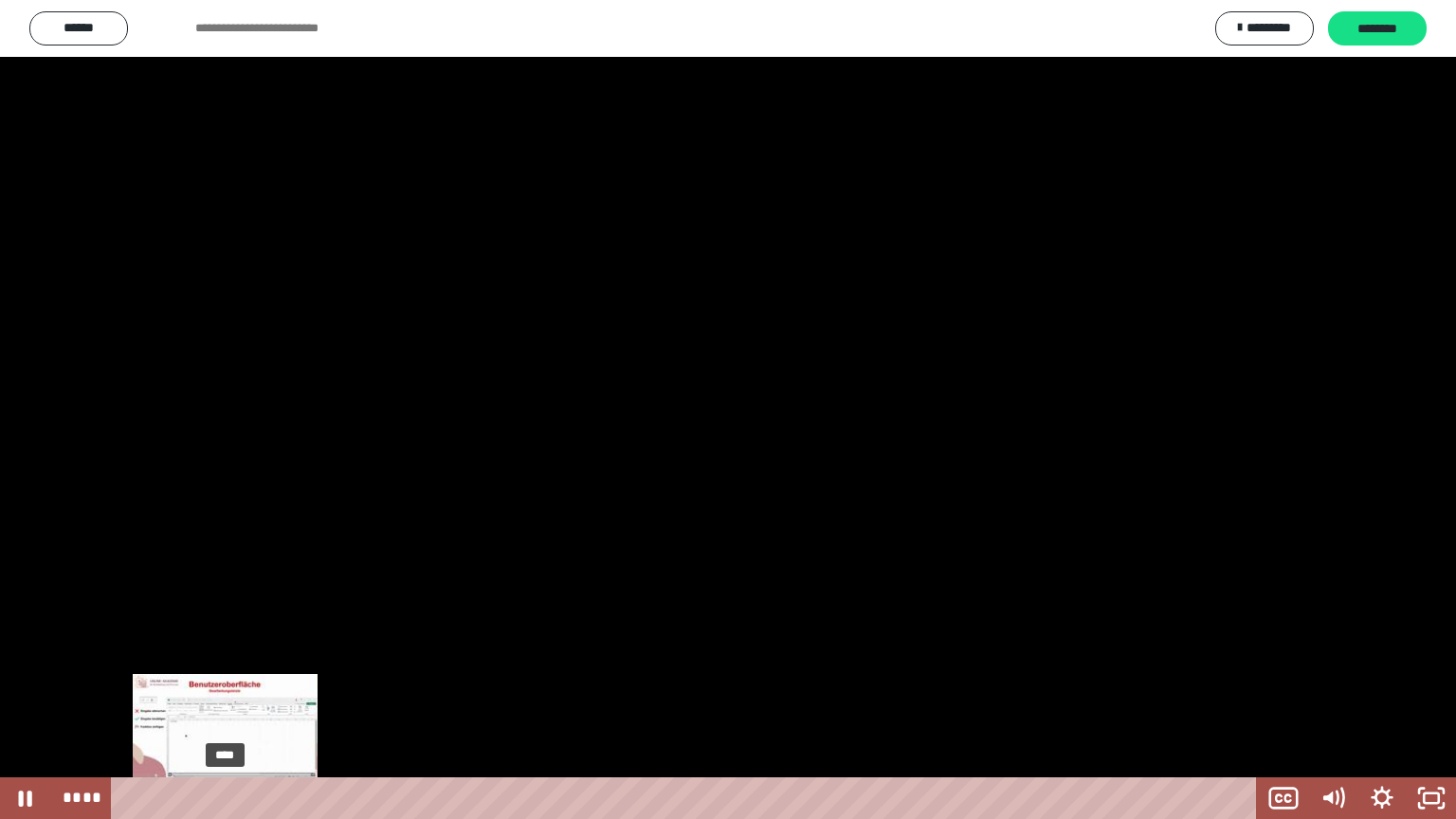 click on "****" at bounding box center (687, 798) 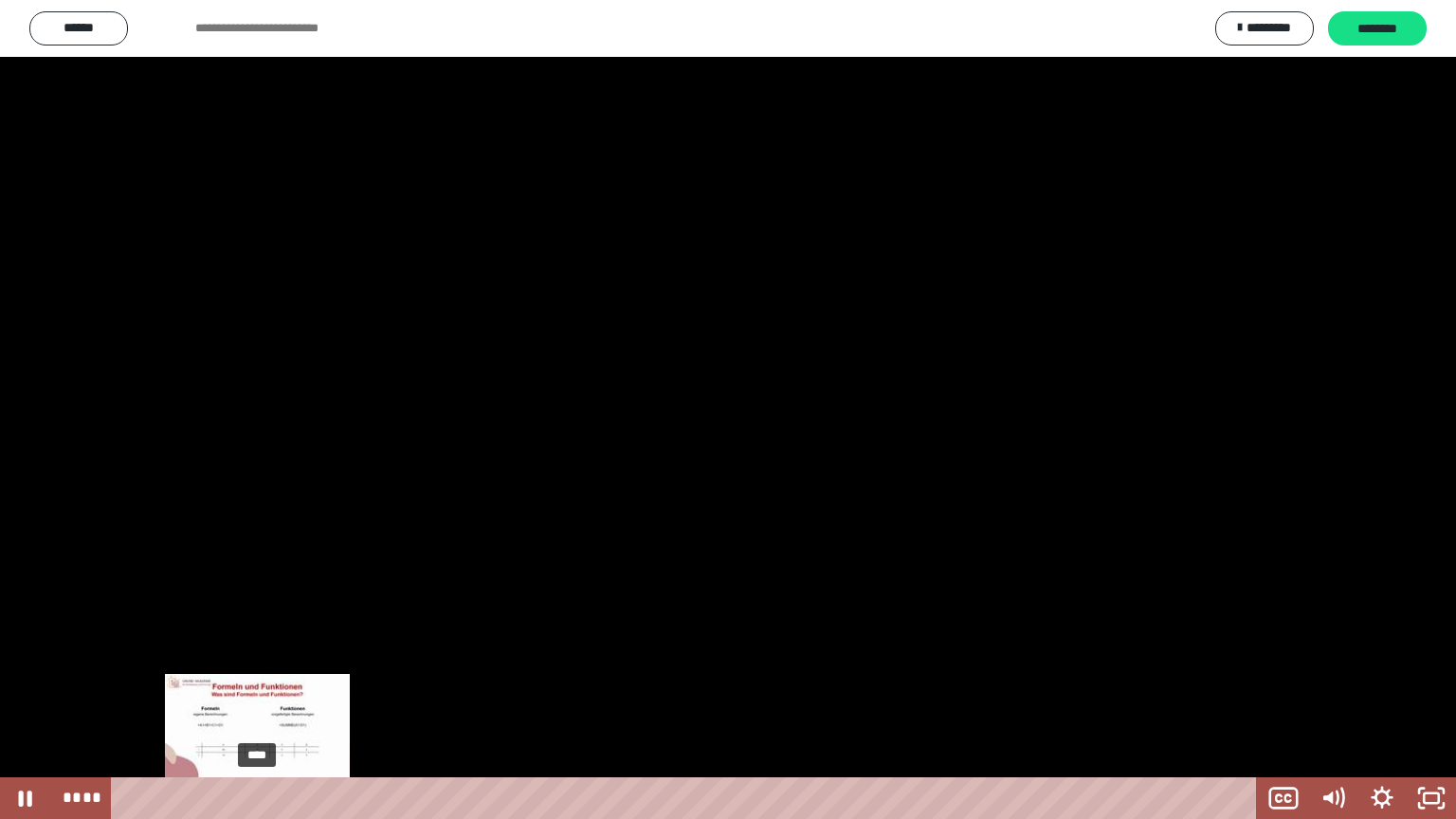 click on "****" at bounding box center (687, 798) 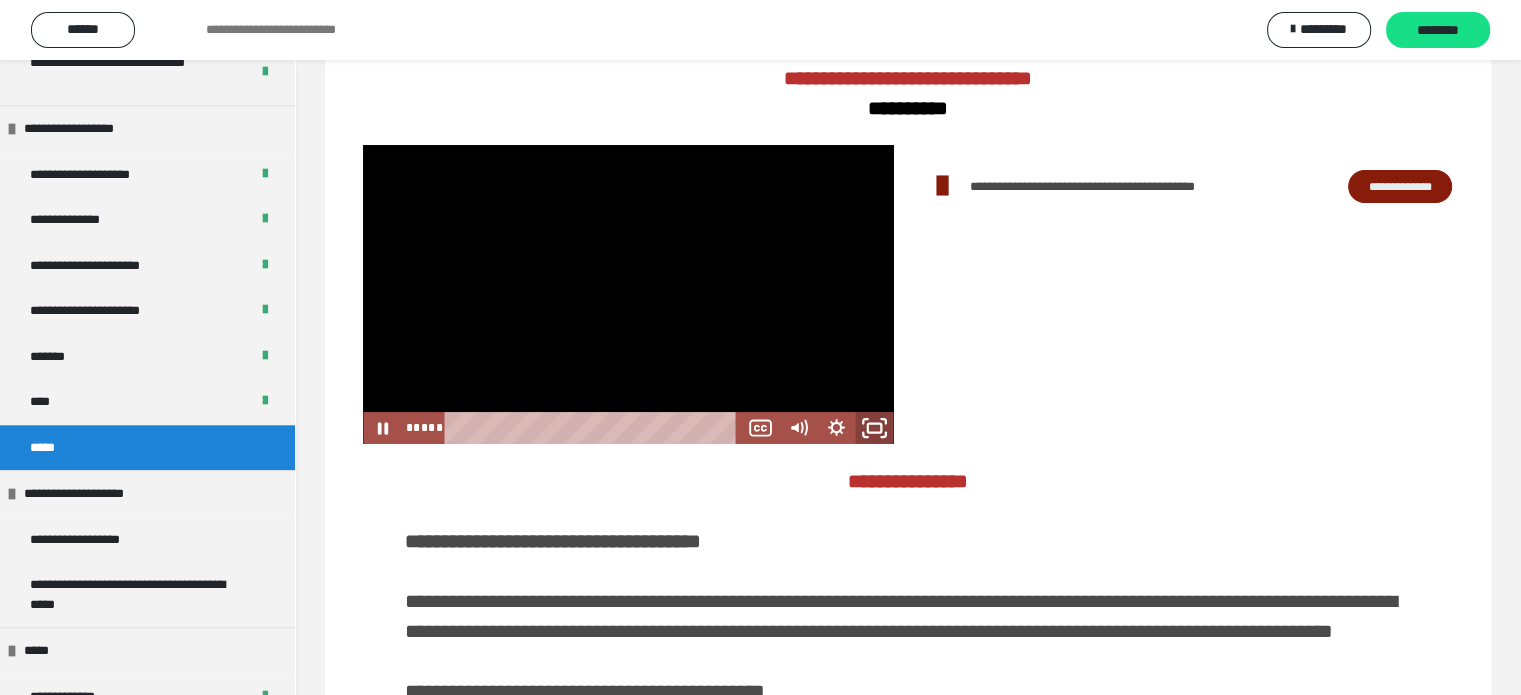 click 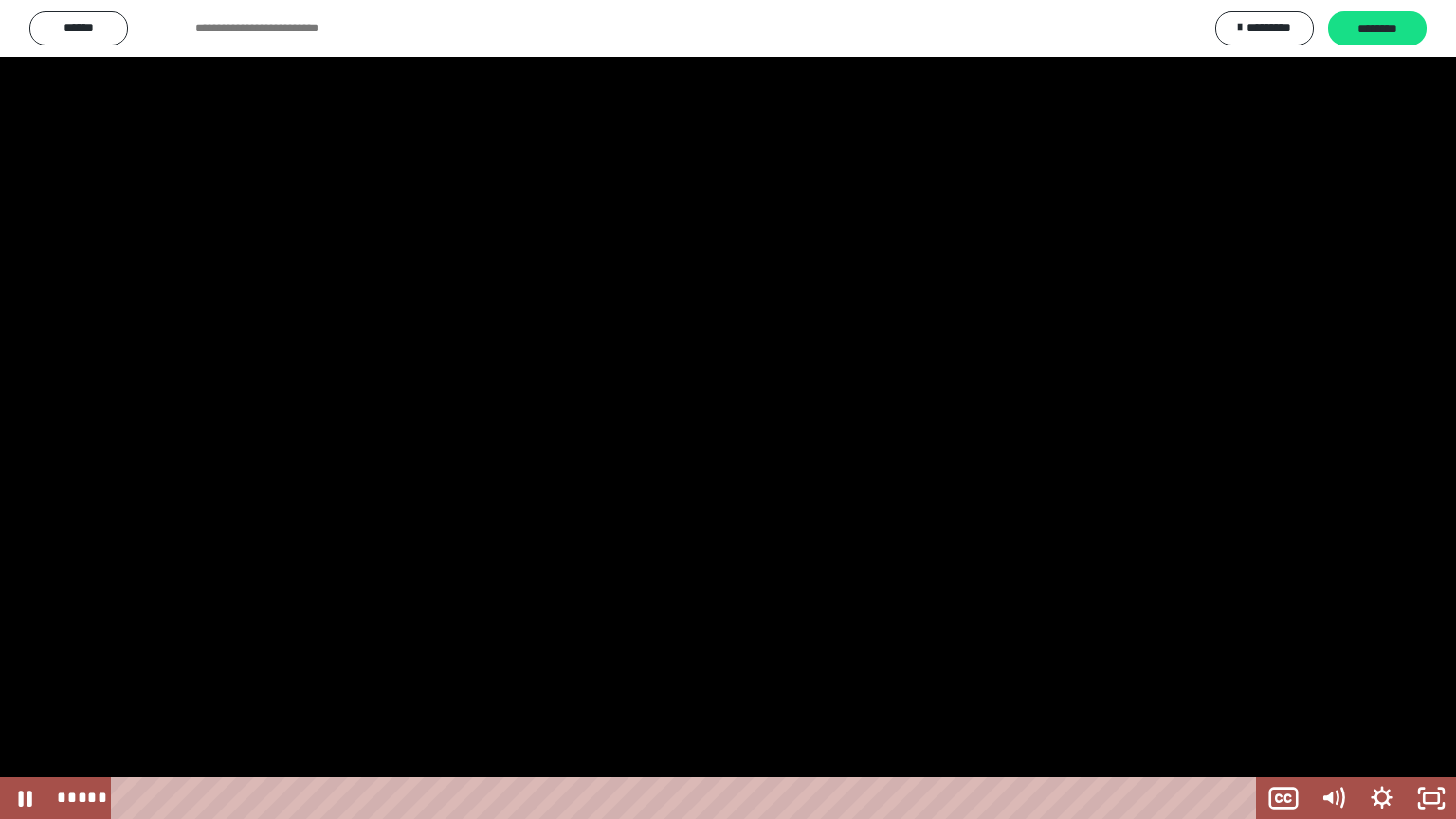 click at bounding box center [728, 410] 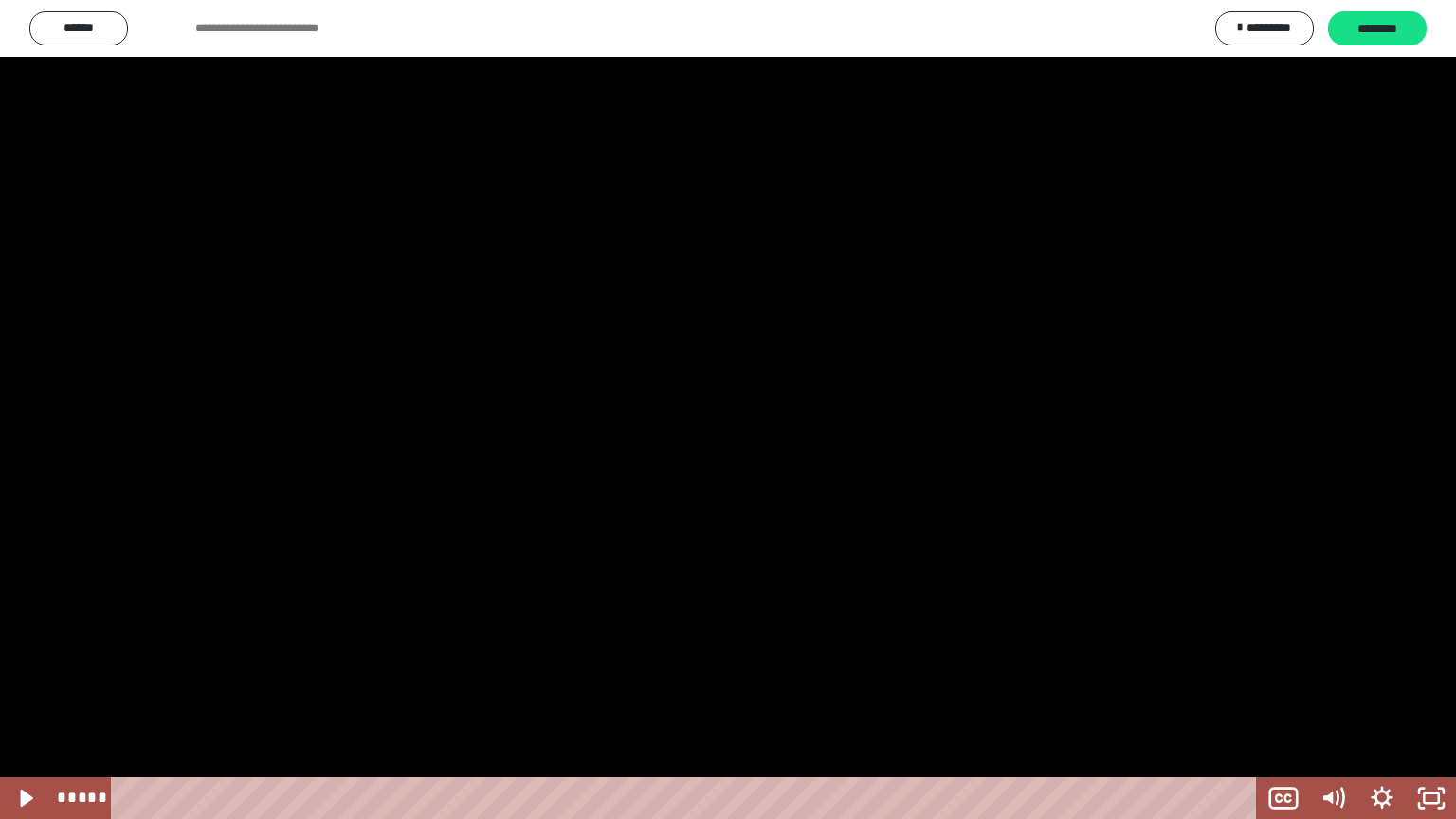 type 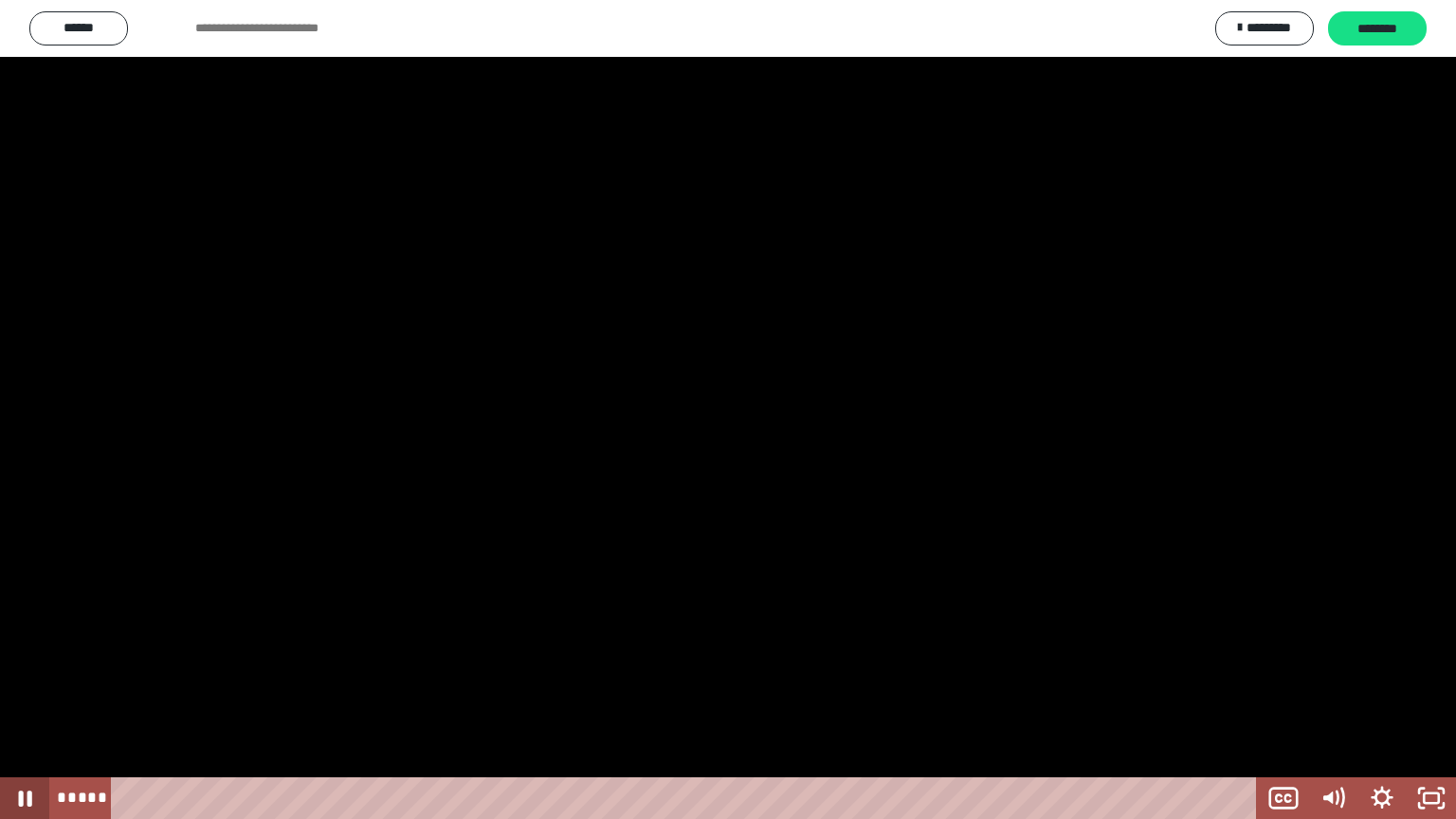 drag, startPoint x: 0, startPoint y: 818, endPoint x: 0, endPoint y: 0, distance: 818 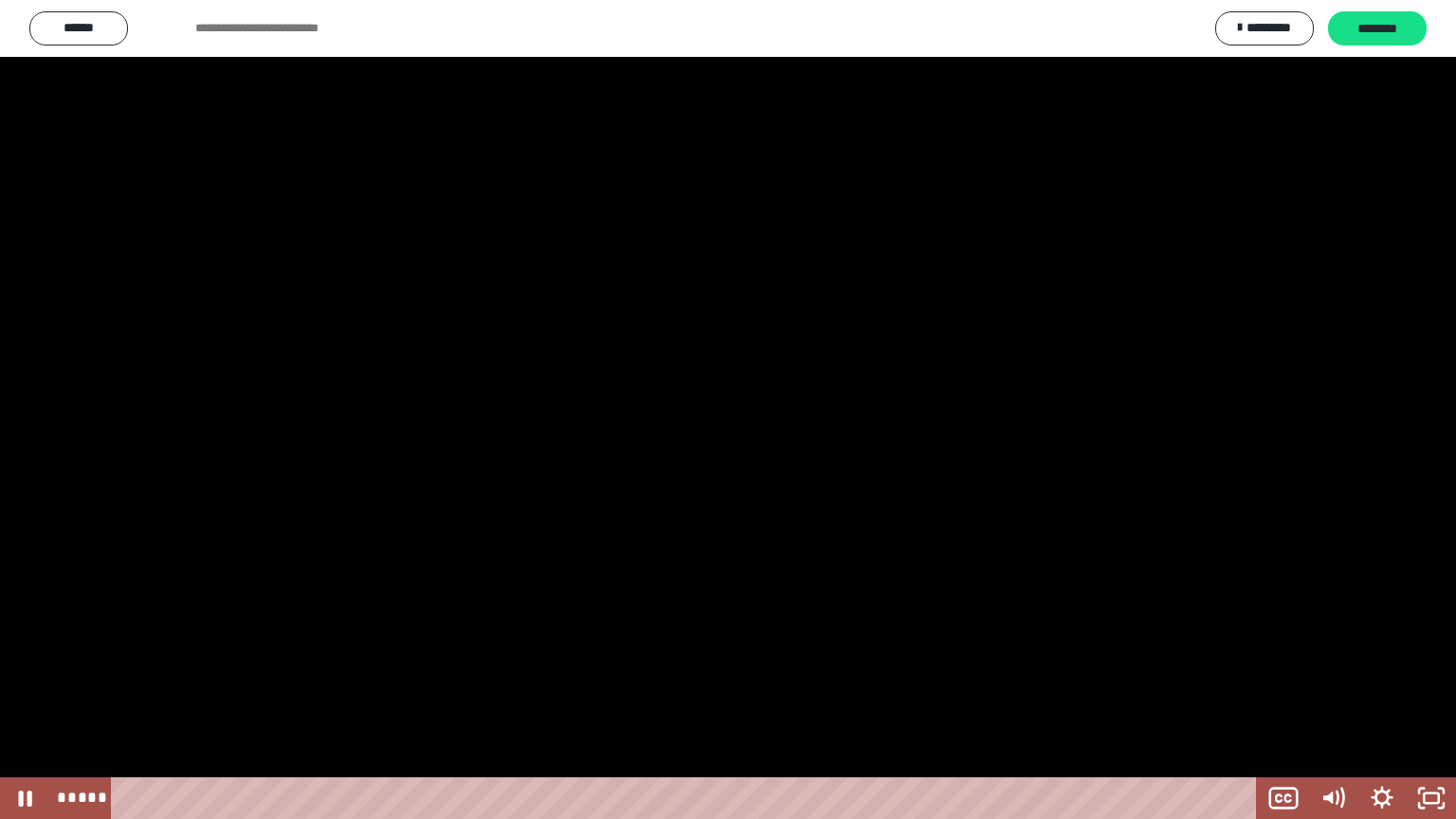 click at bounding box center (728, 410) 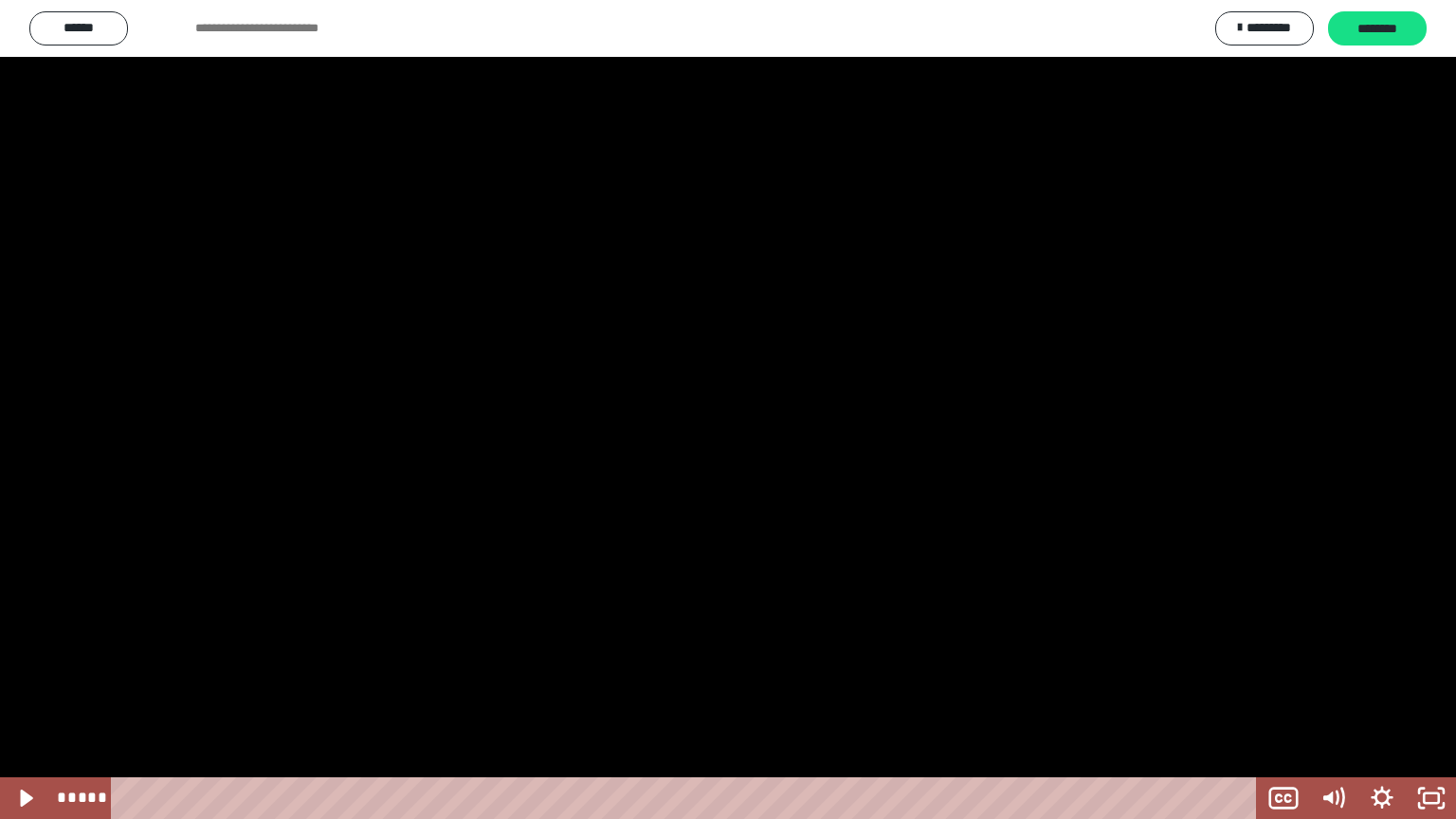 click at bounding box center [728, 410] 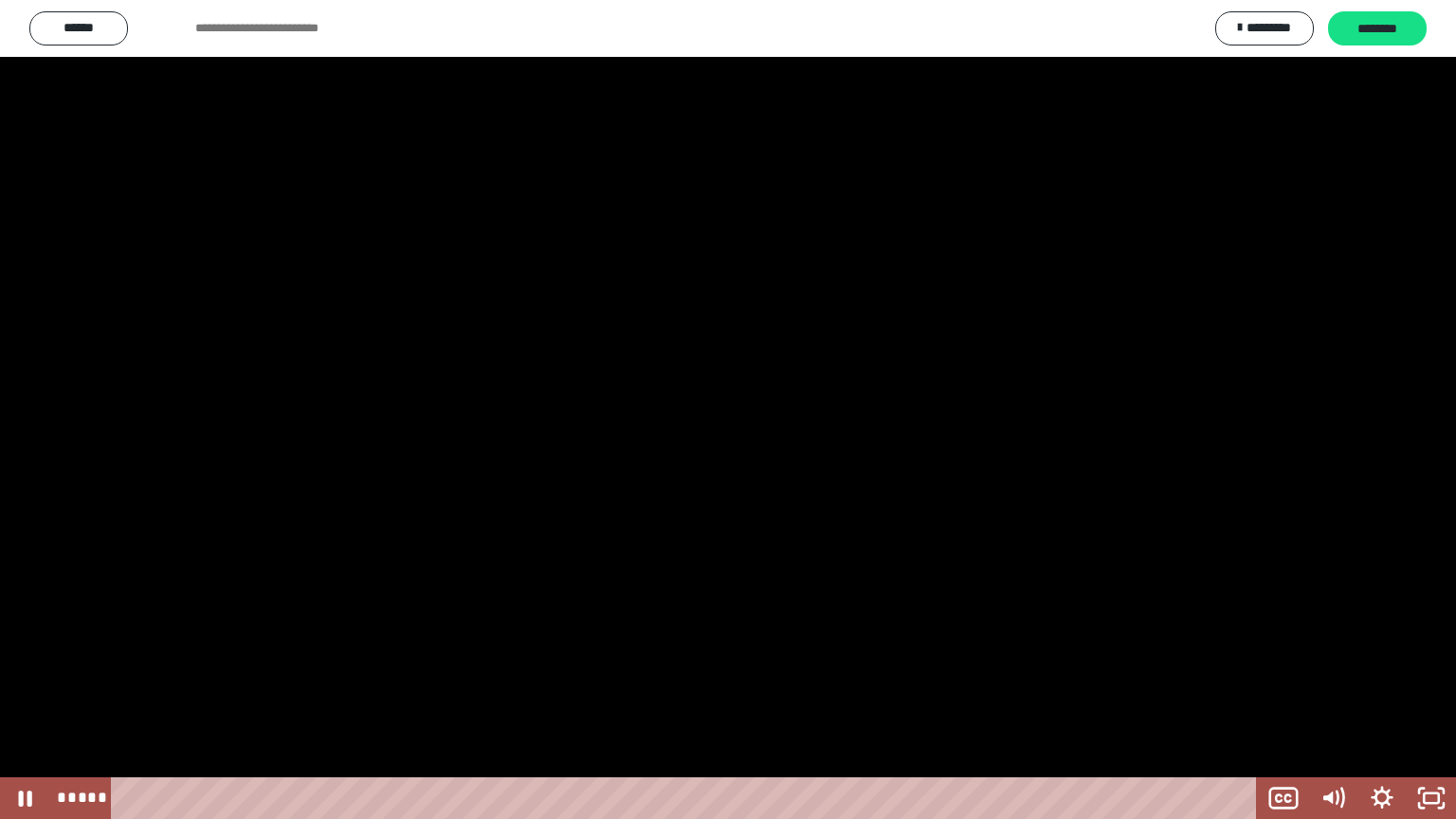 click at bounding box center [728, 410] 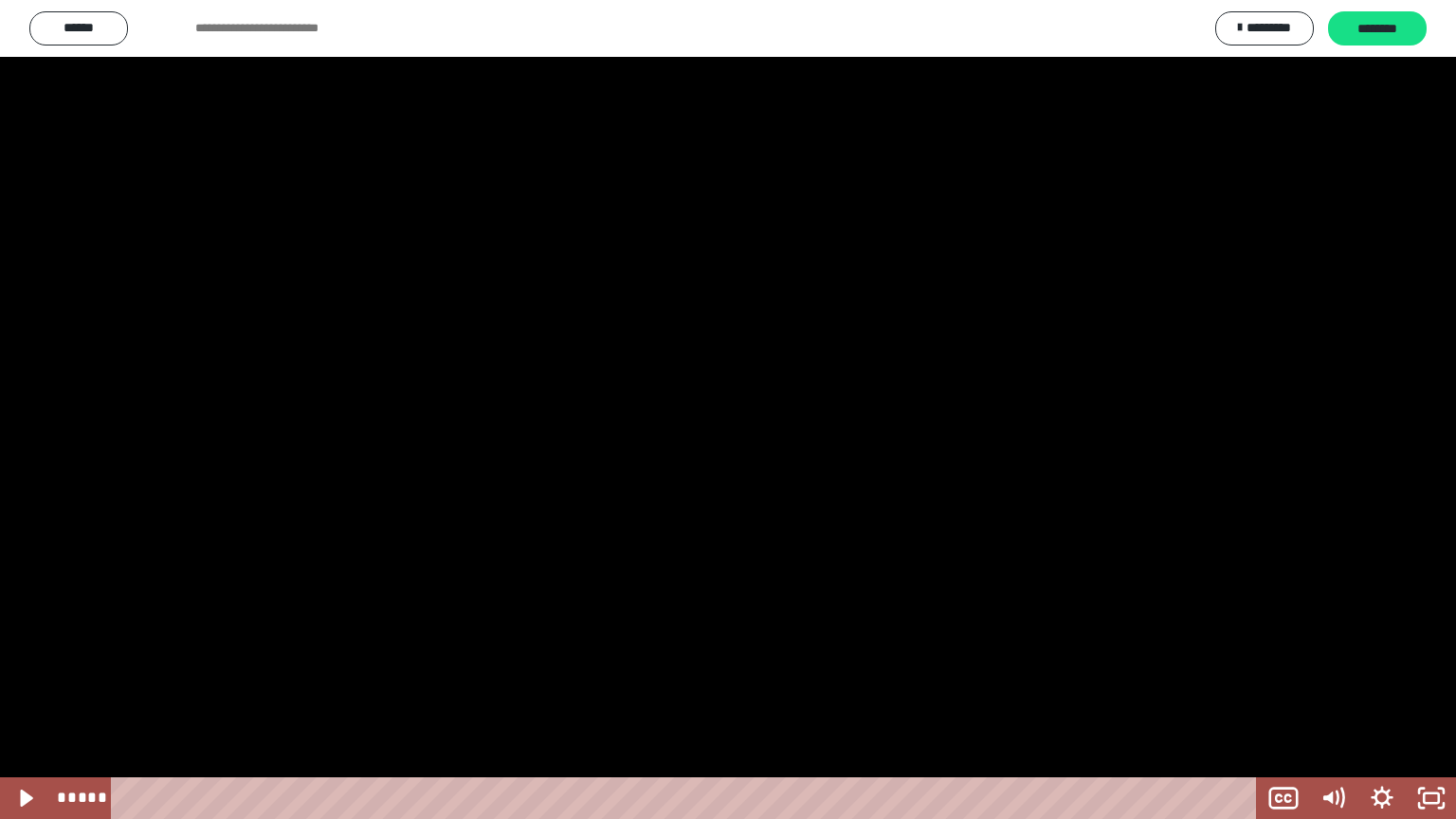 click at bounding box center [728, 410] 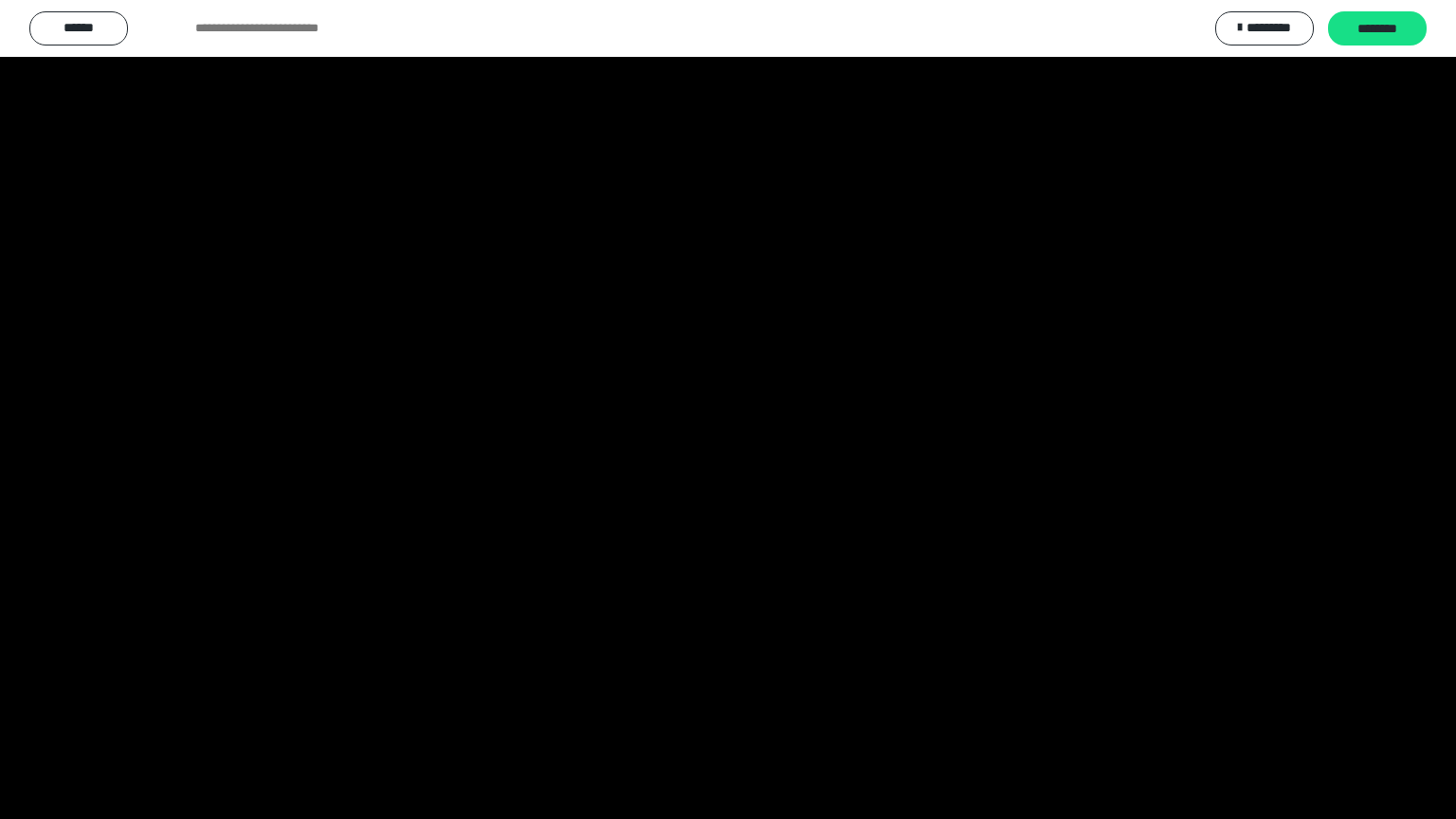 click at bounding box center [0, 0] 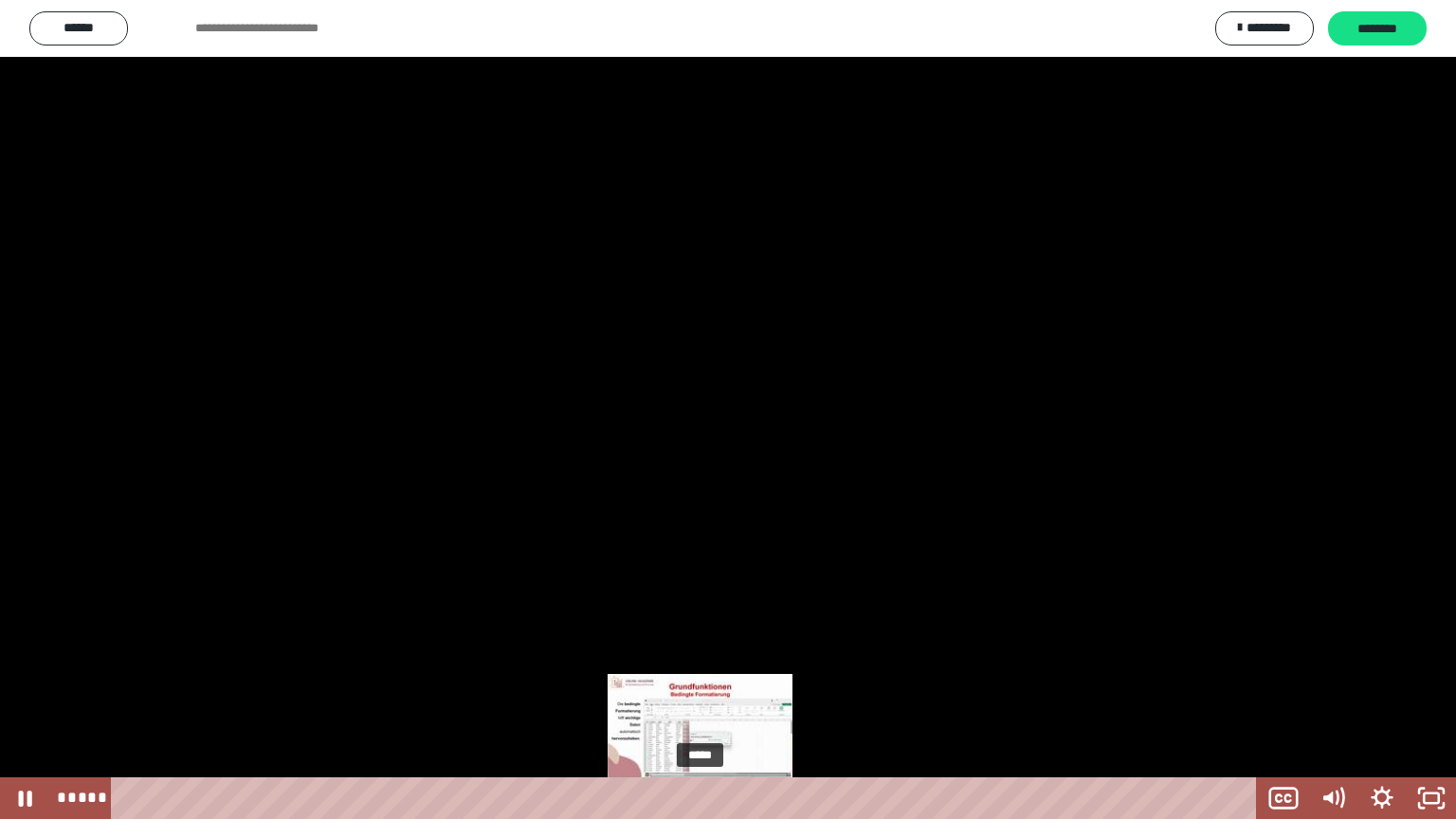 click on "*****" at bounding box center (687, 798) 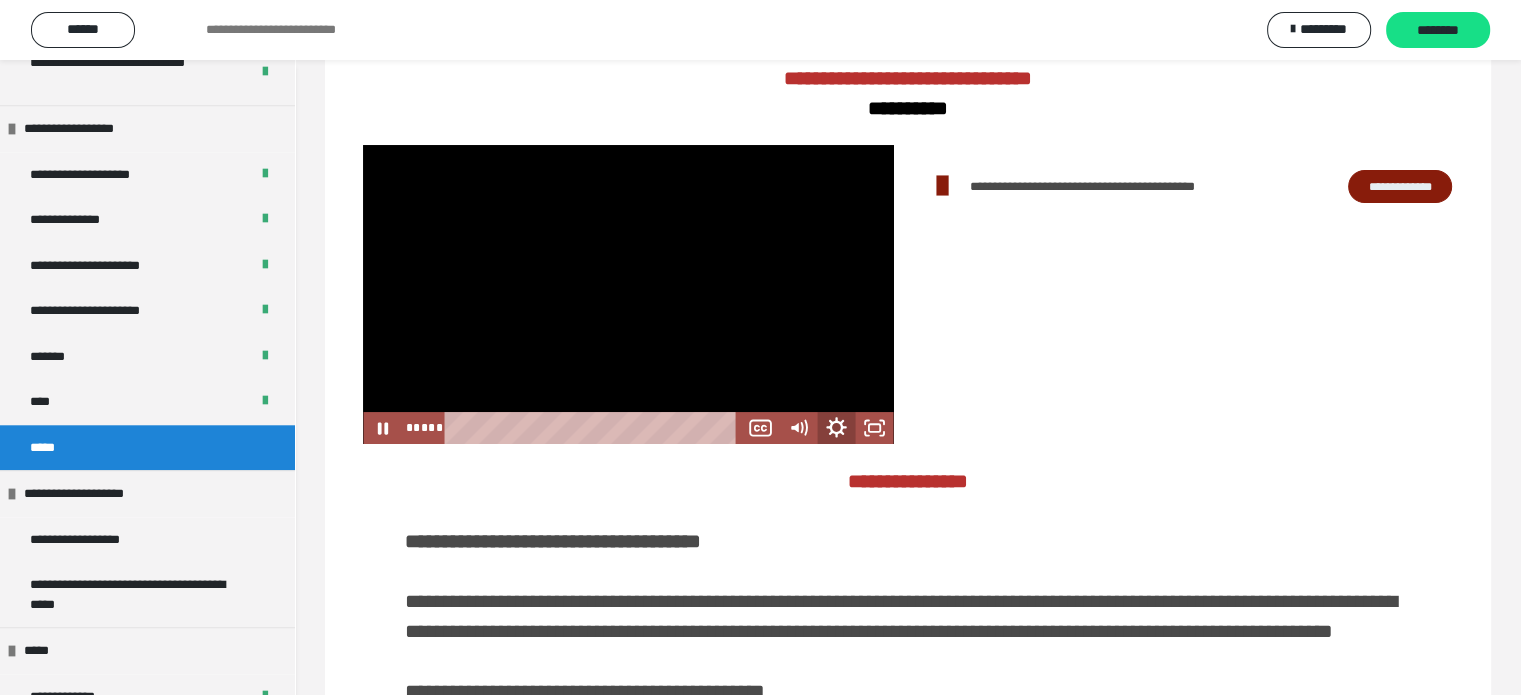 click 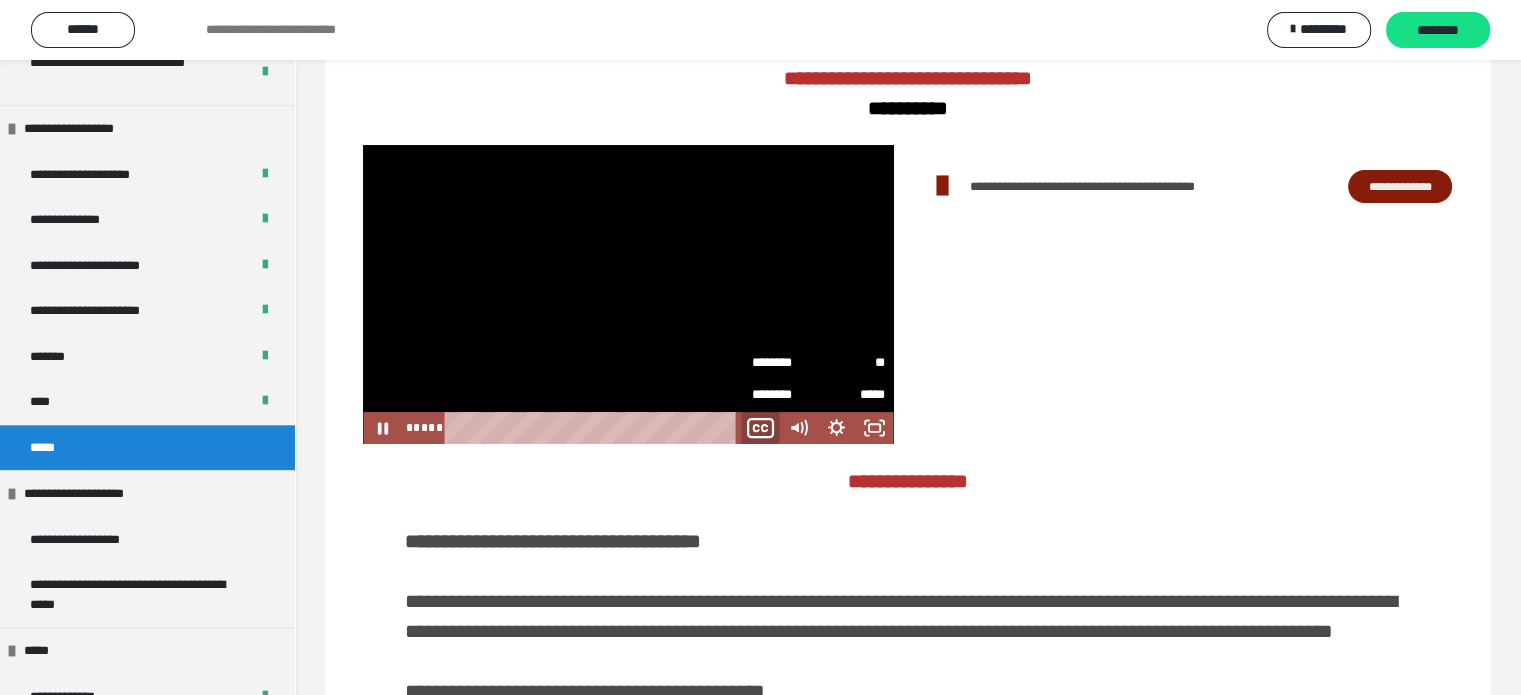 click 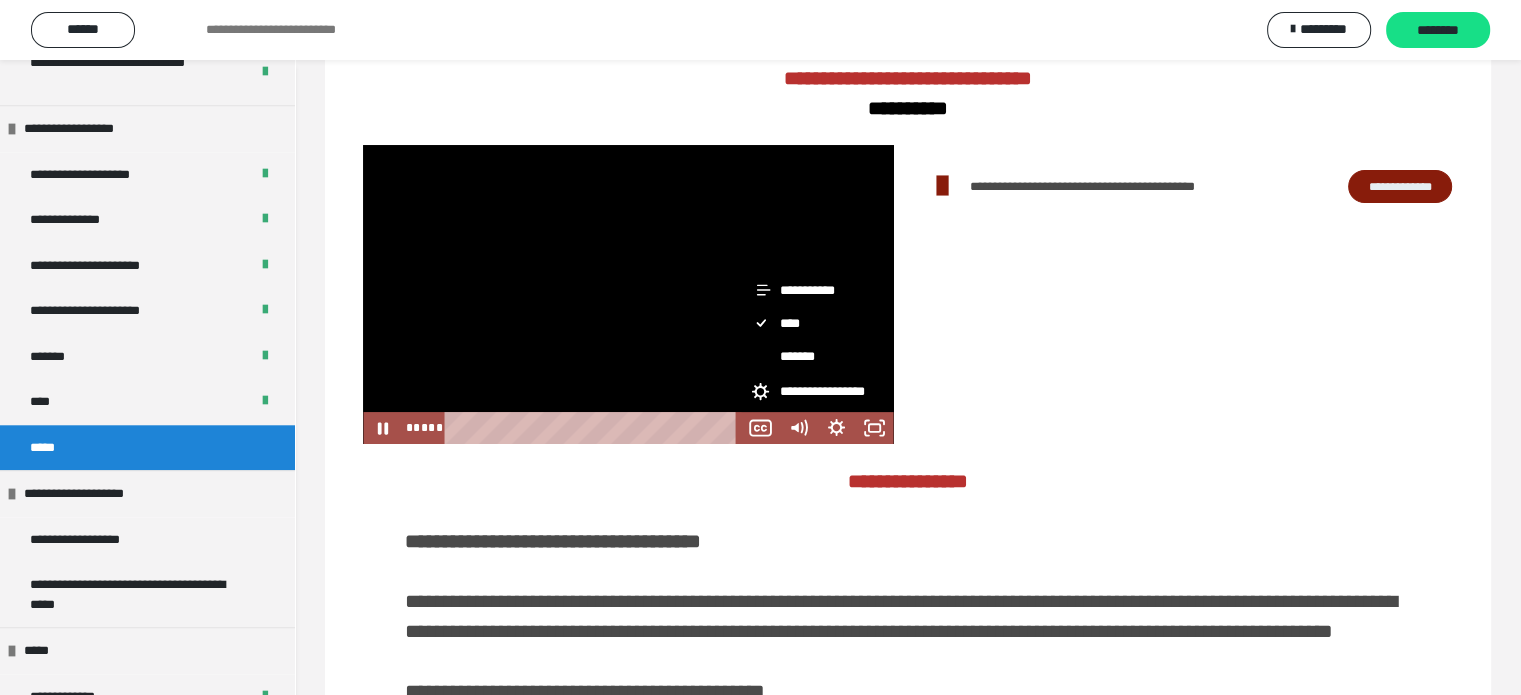 click on "**********" at bounding box center (812, 393) 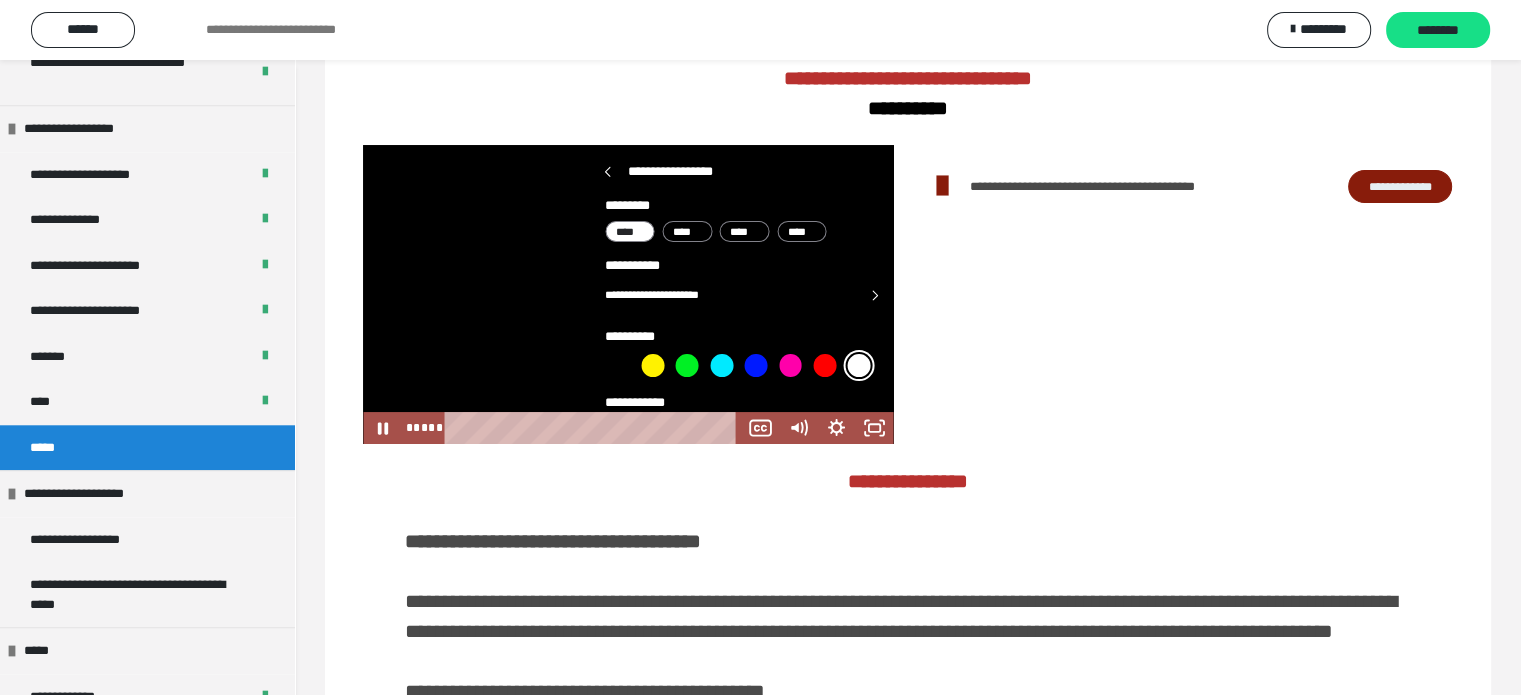 click at bounding box center (1187, 294) 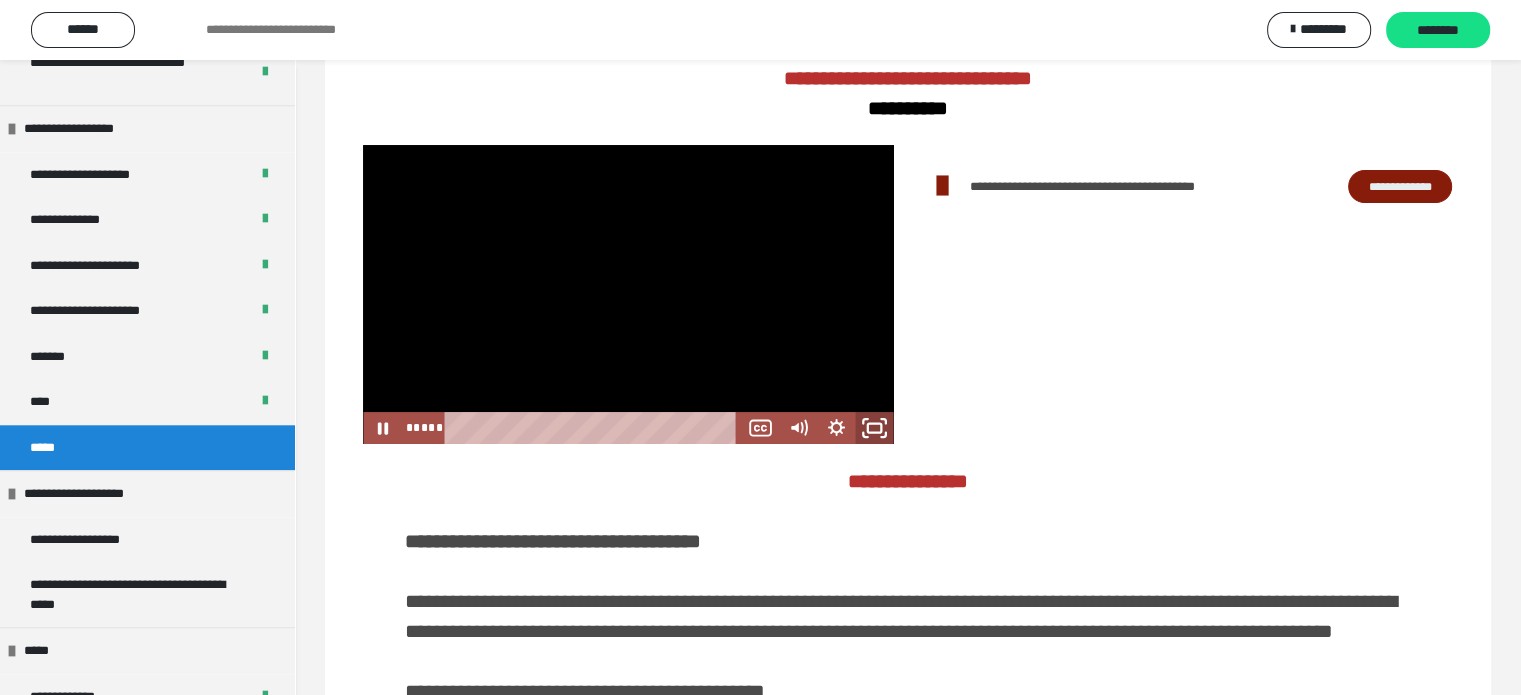 click 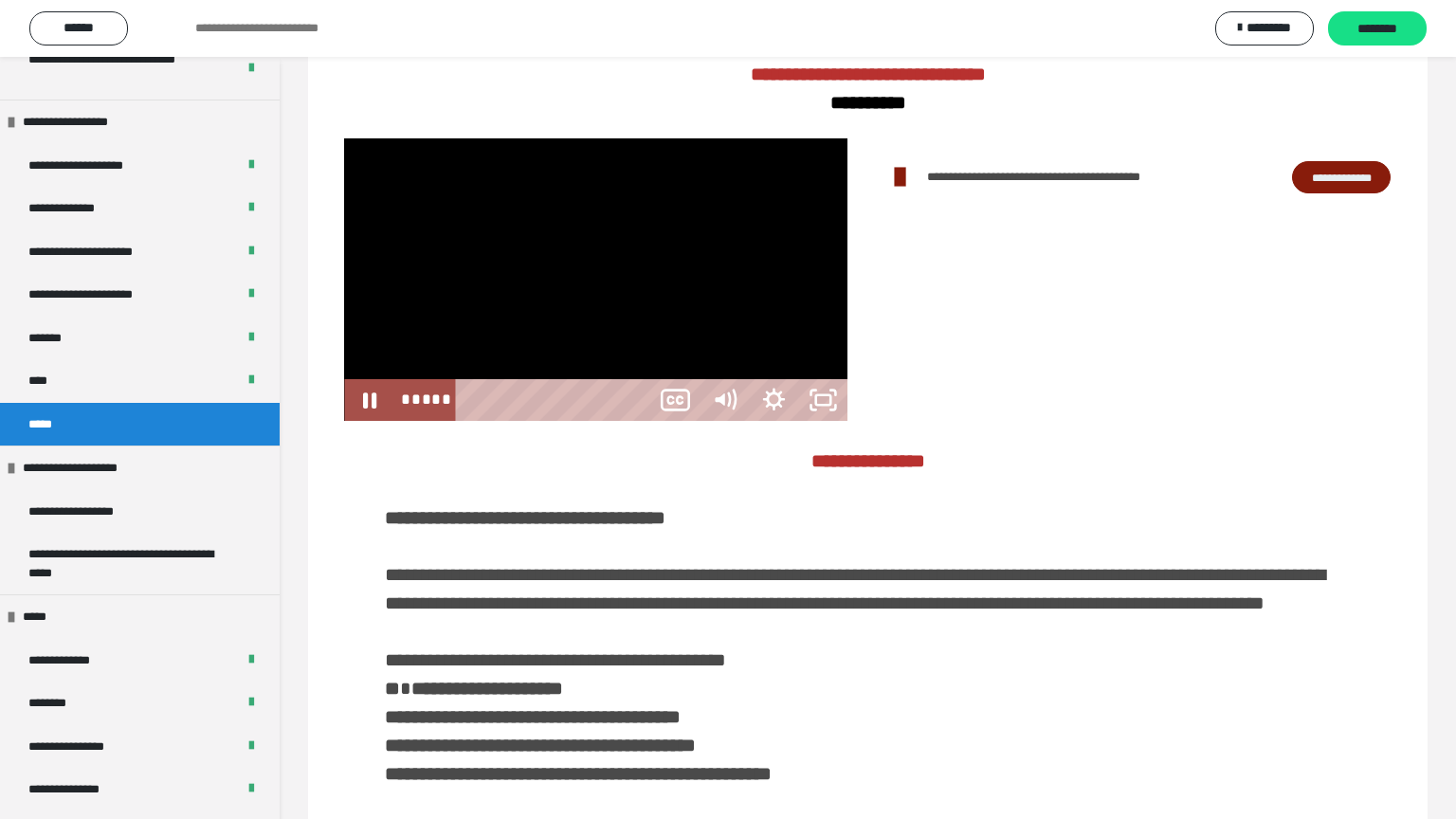 type 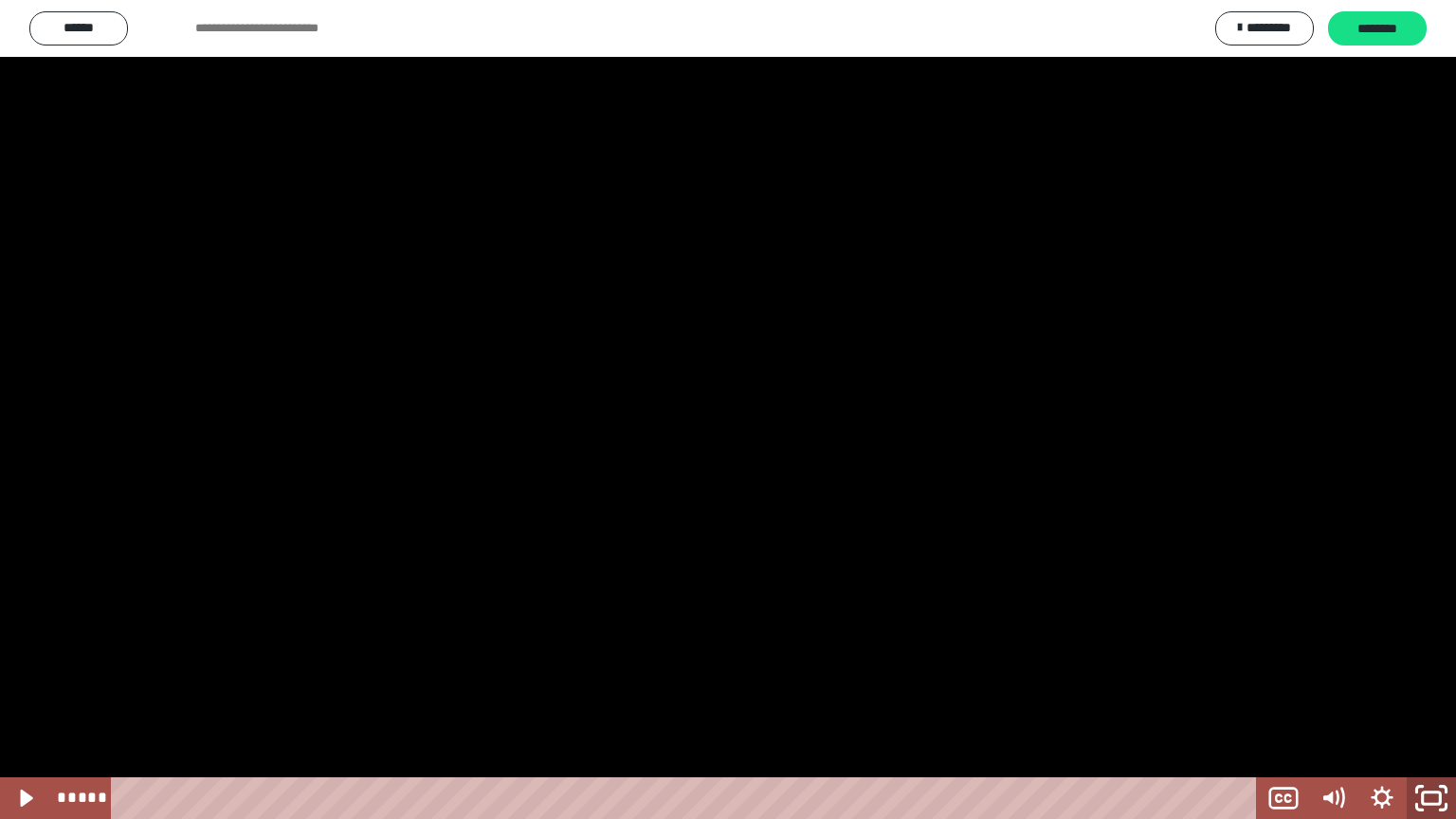 click 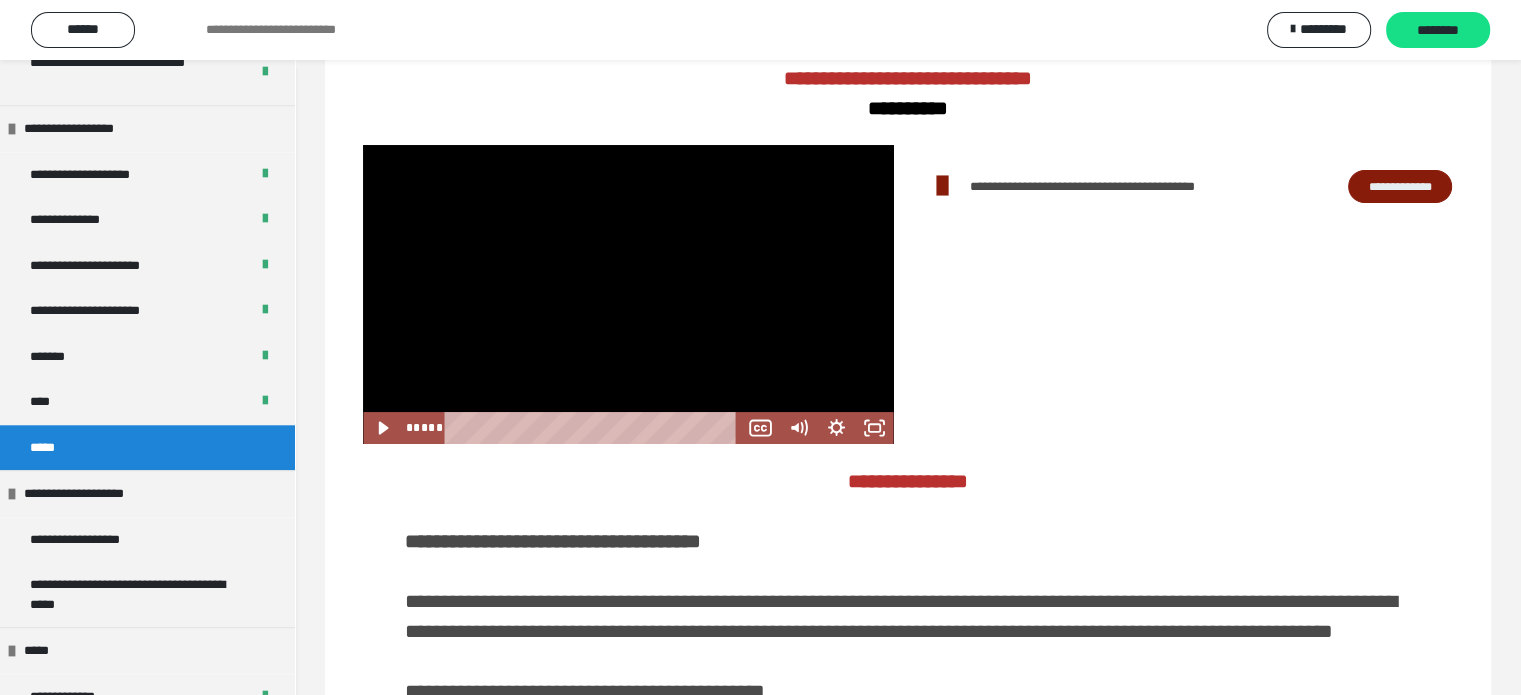 click at bounding box center [628, 294] 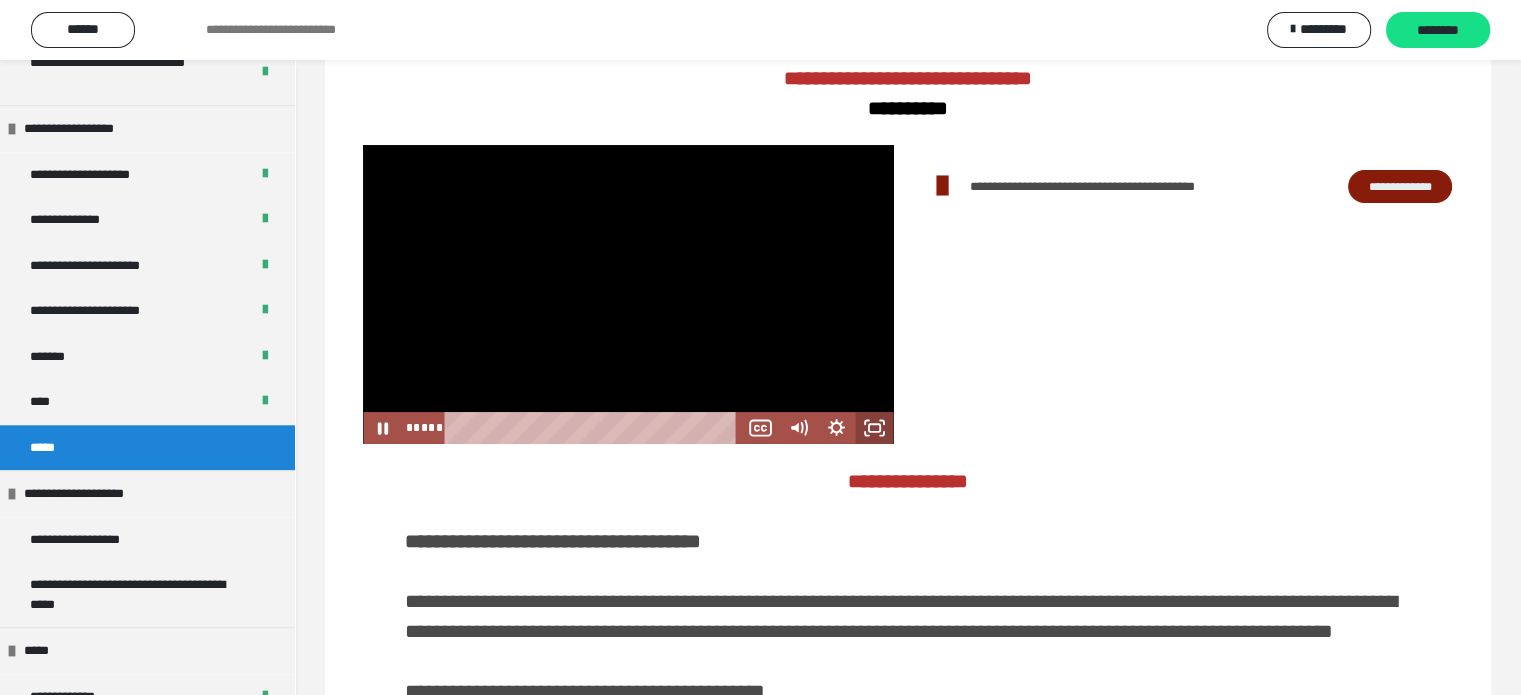 click 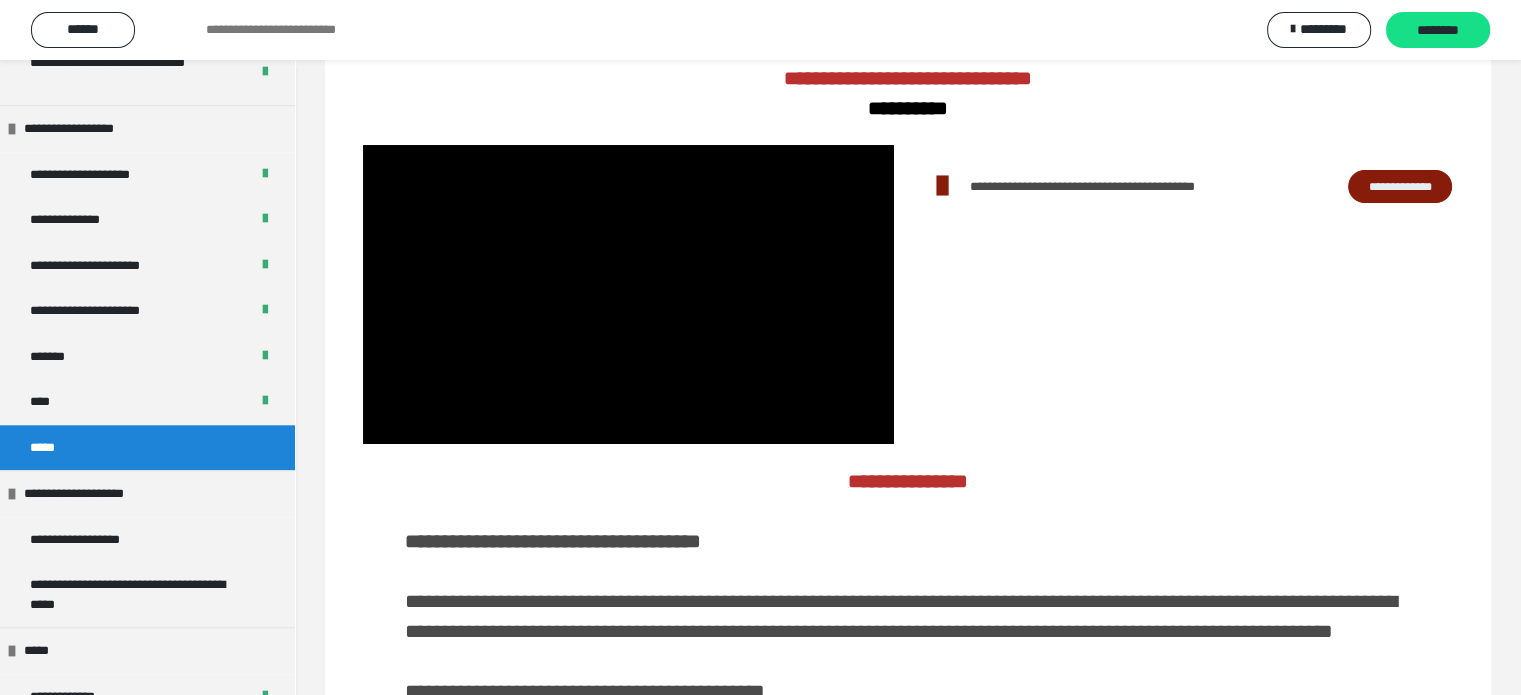 scroll, scrollTop: 720, scrollLeft: 0, axis: vertical 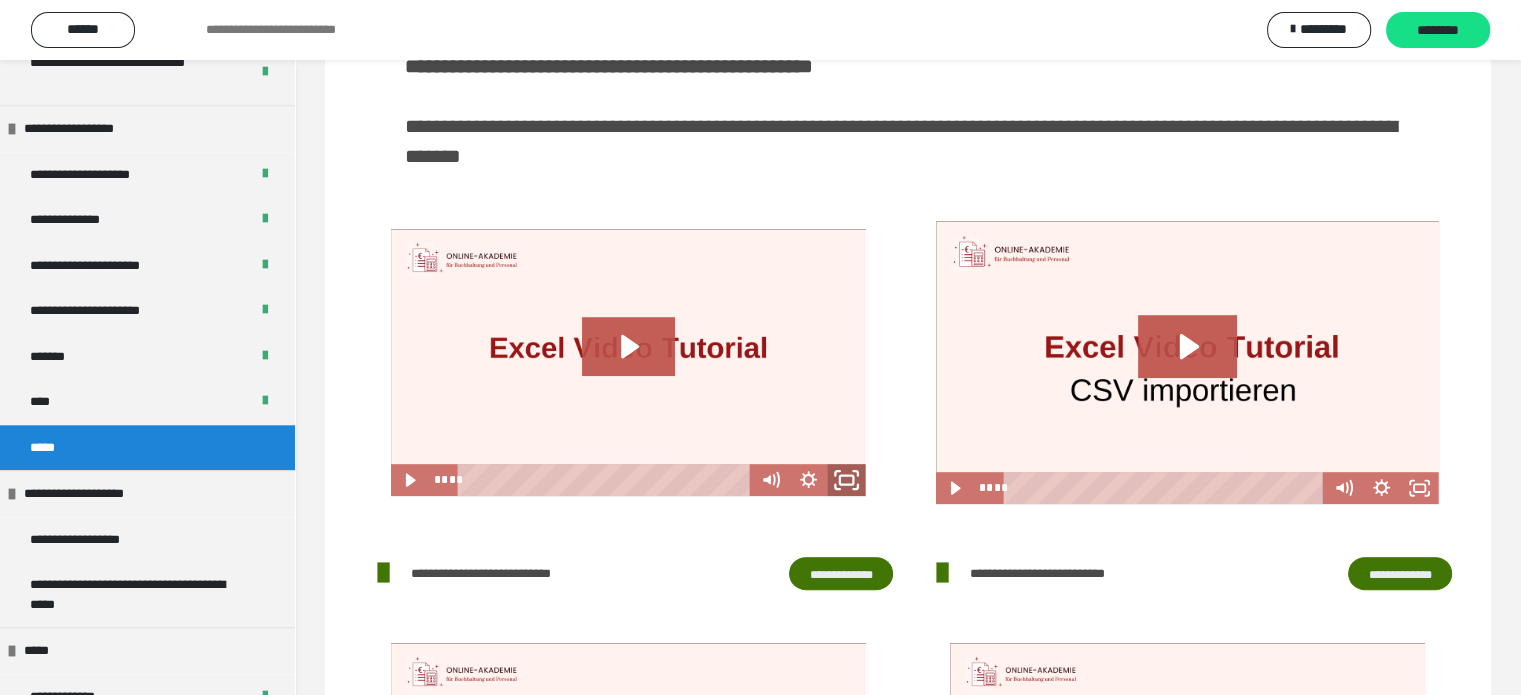 click 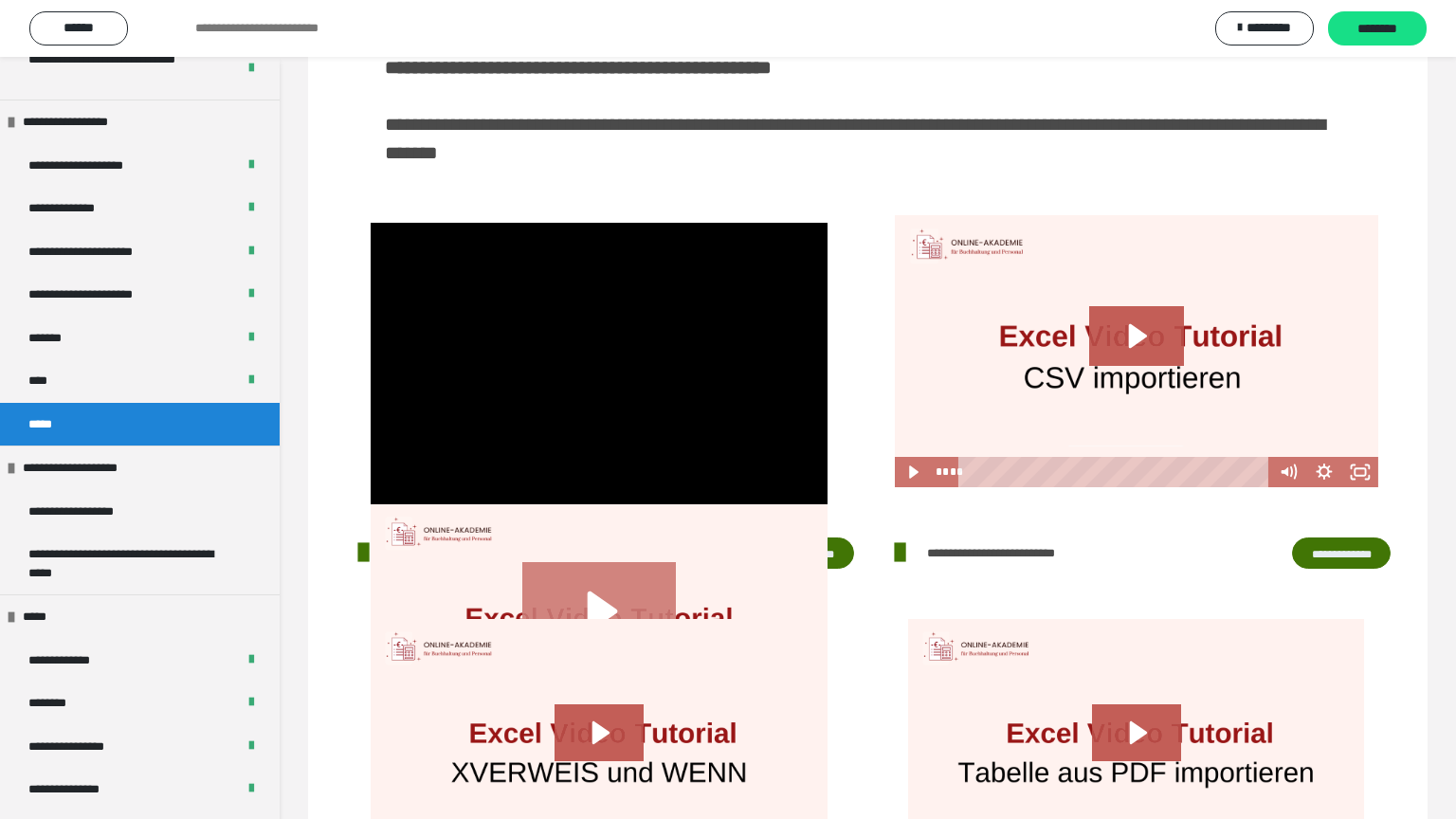 type 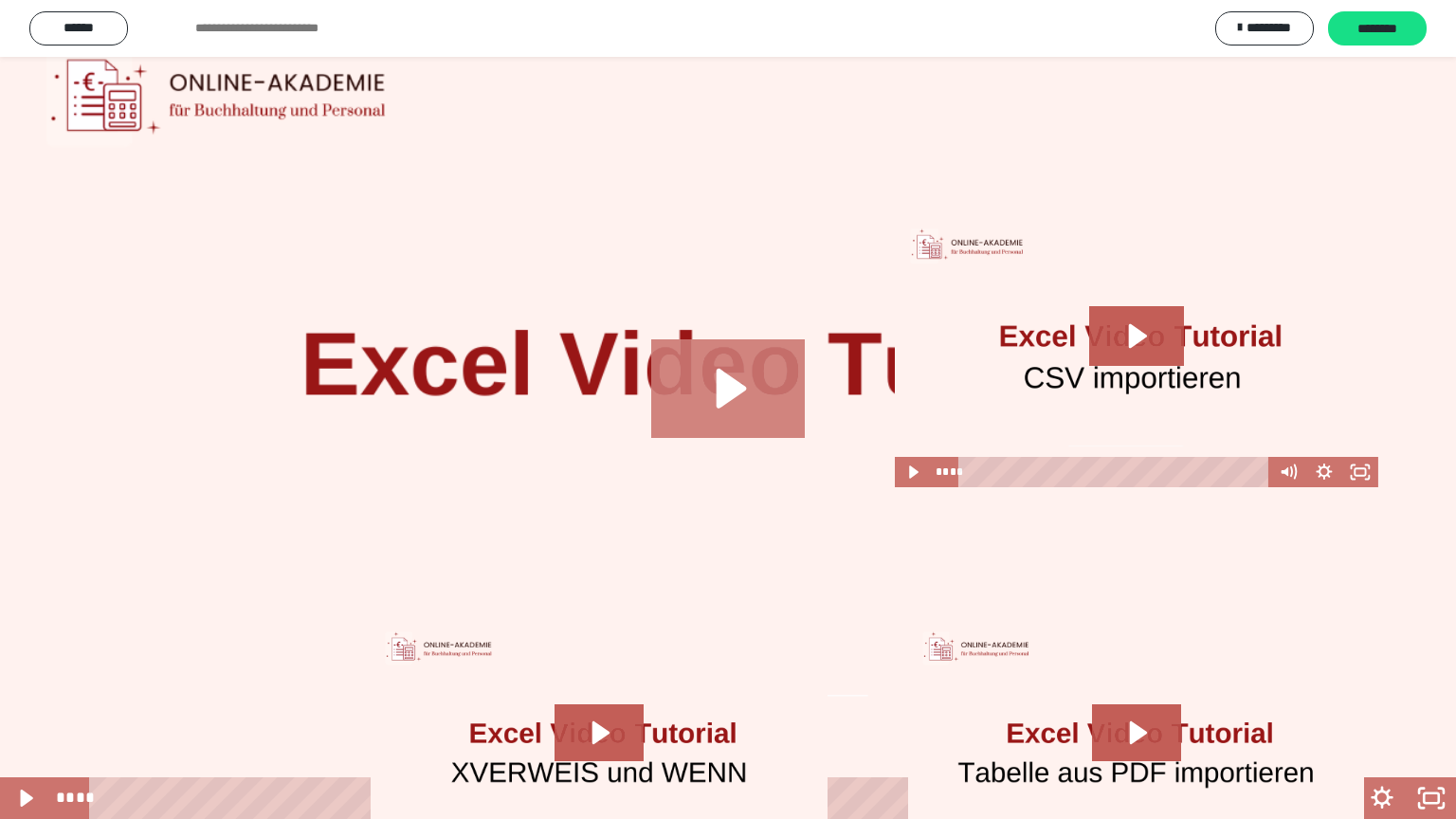 click 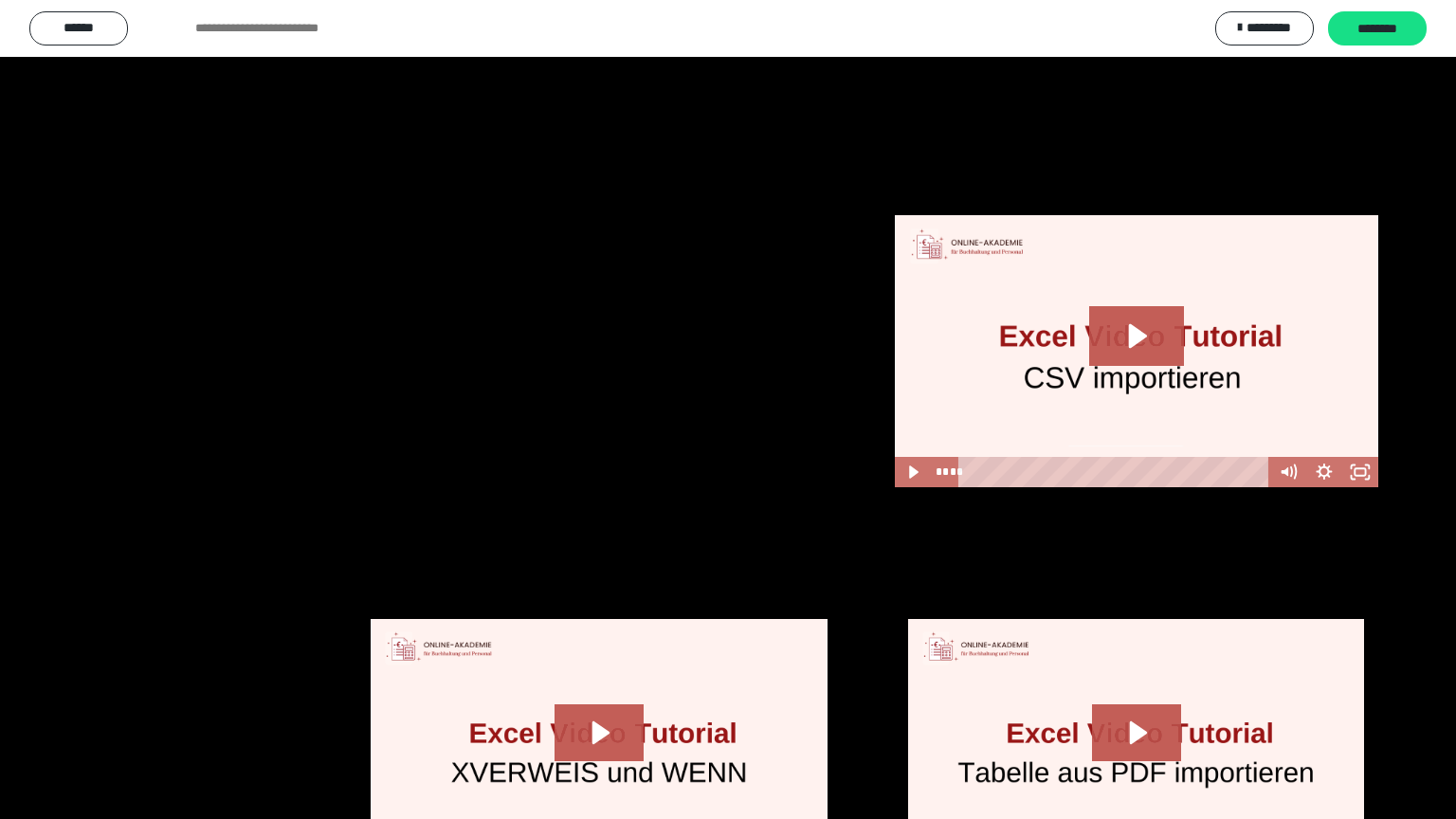 type 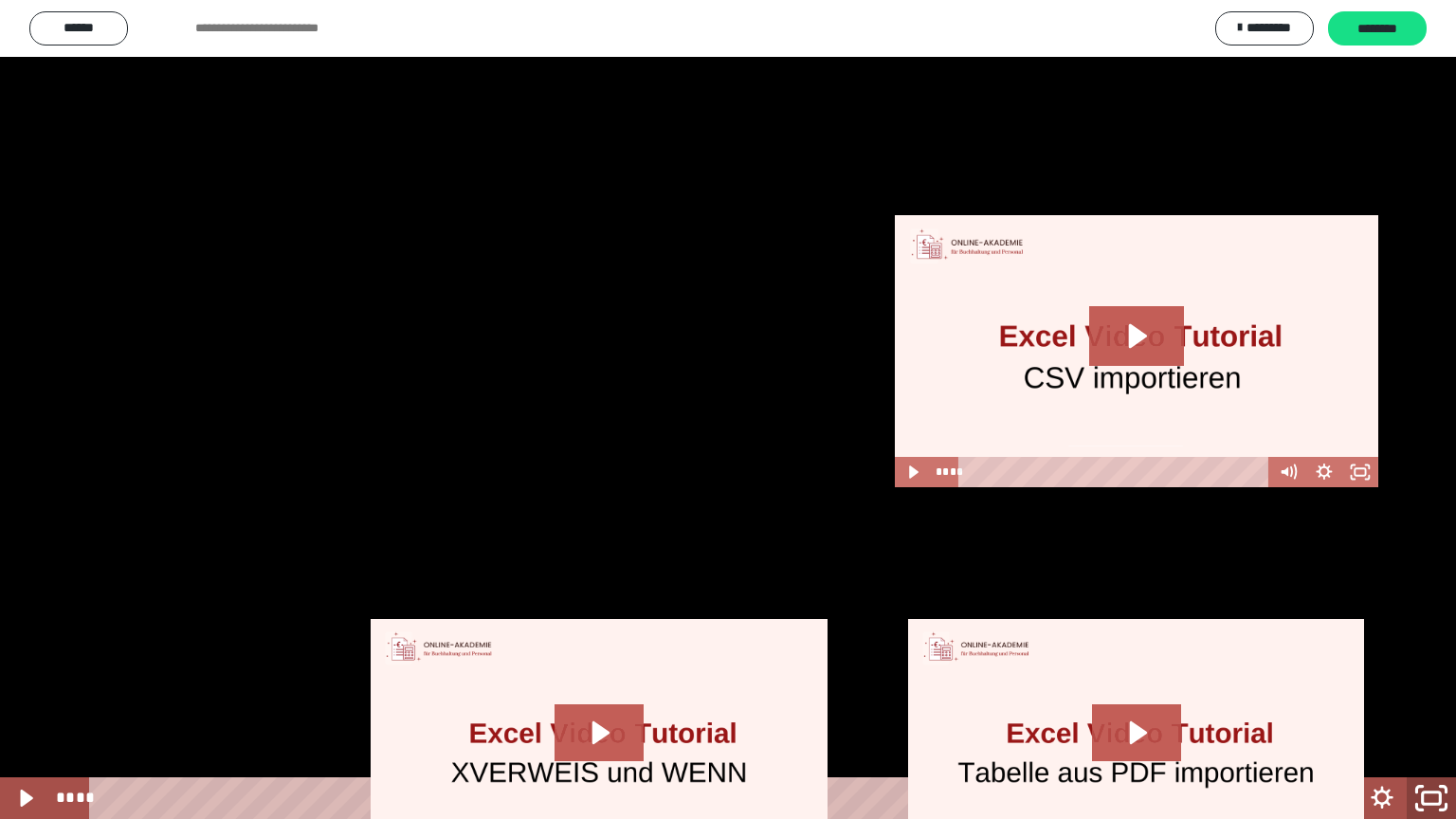 click 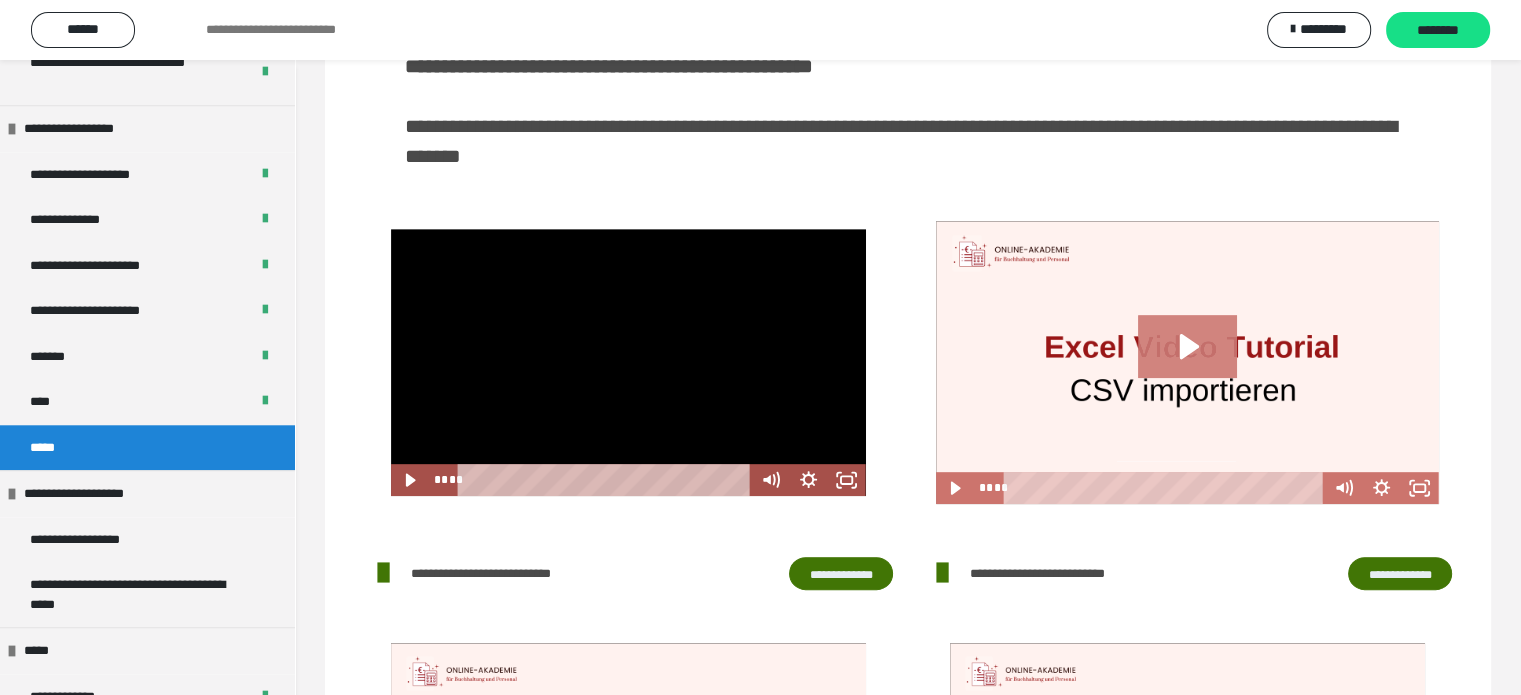click 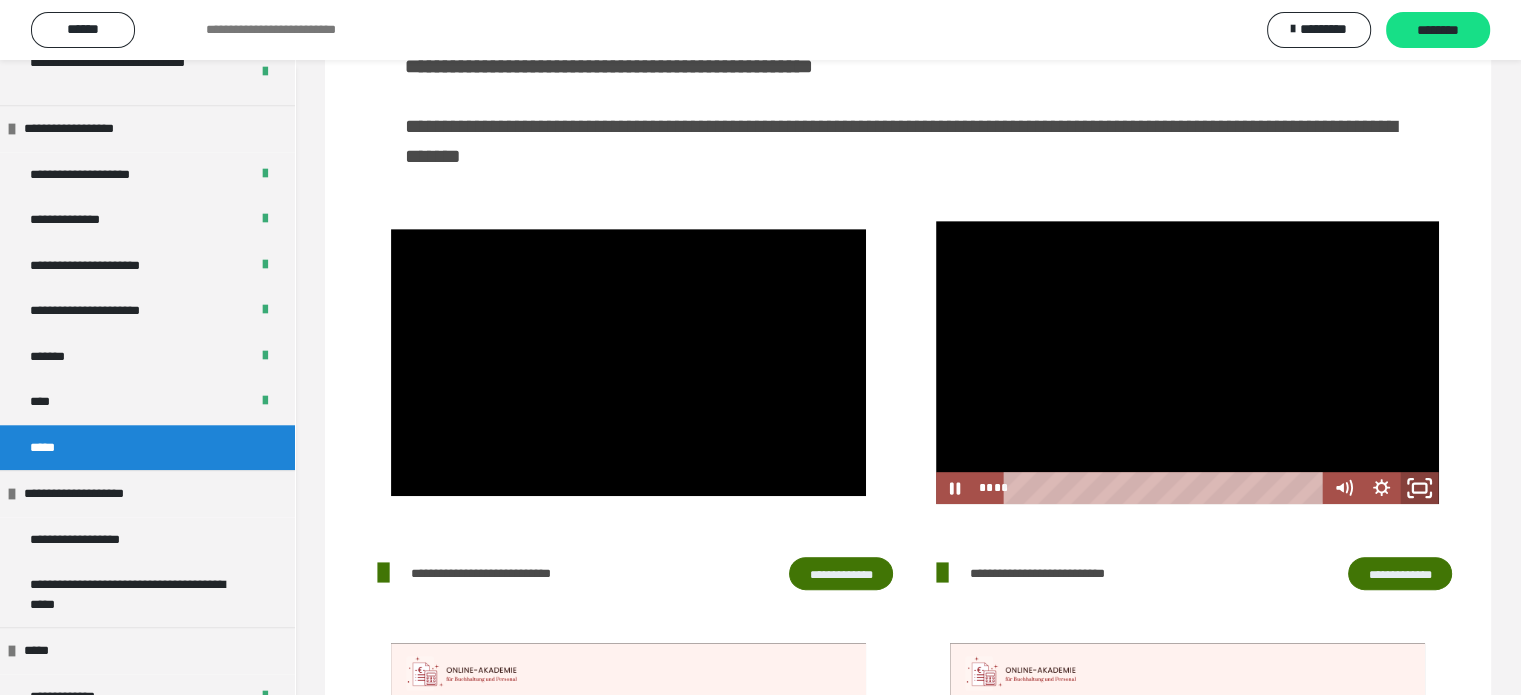click 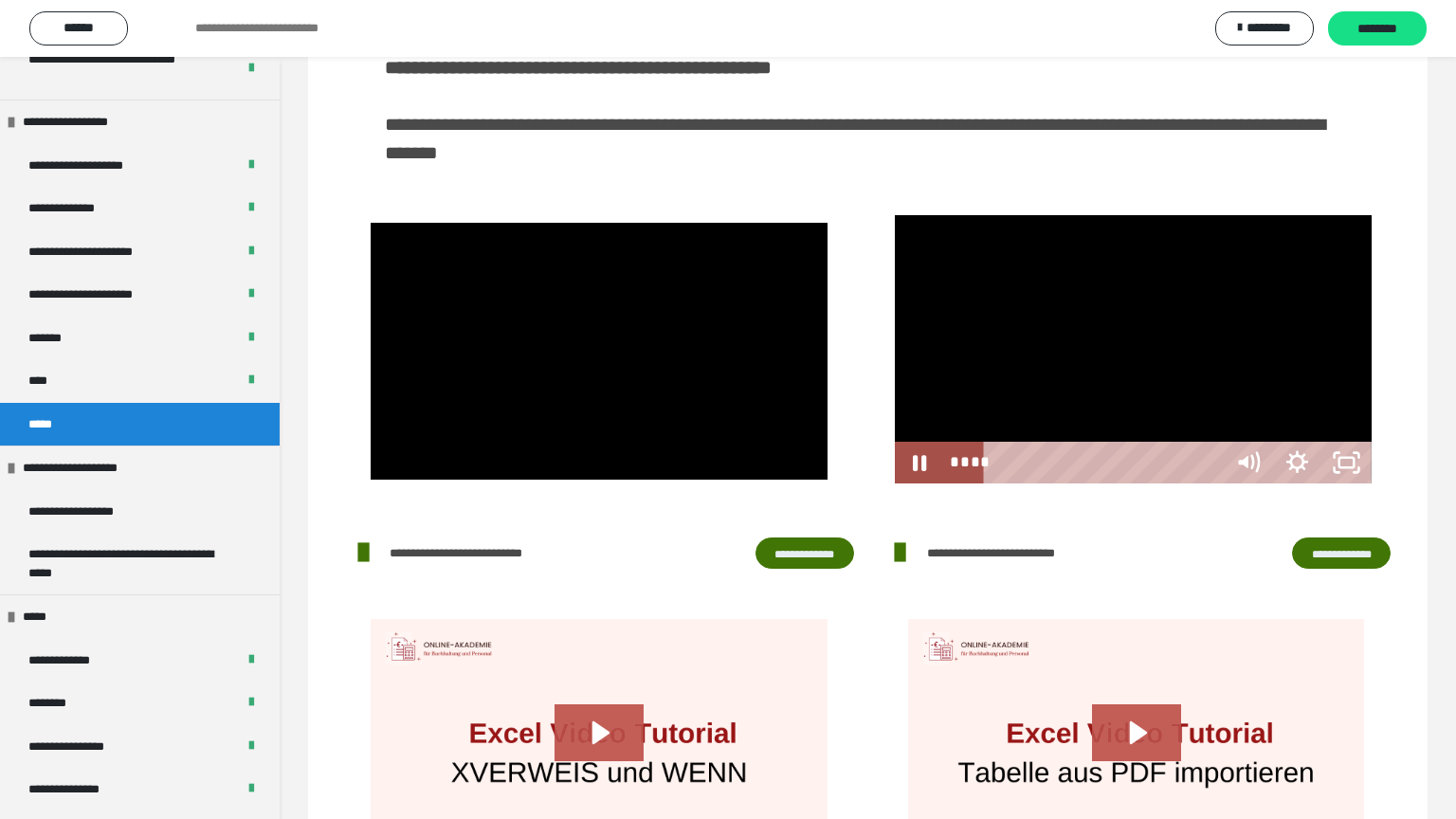 type 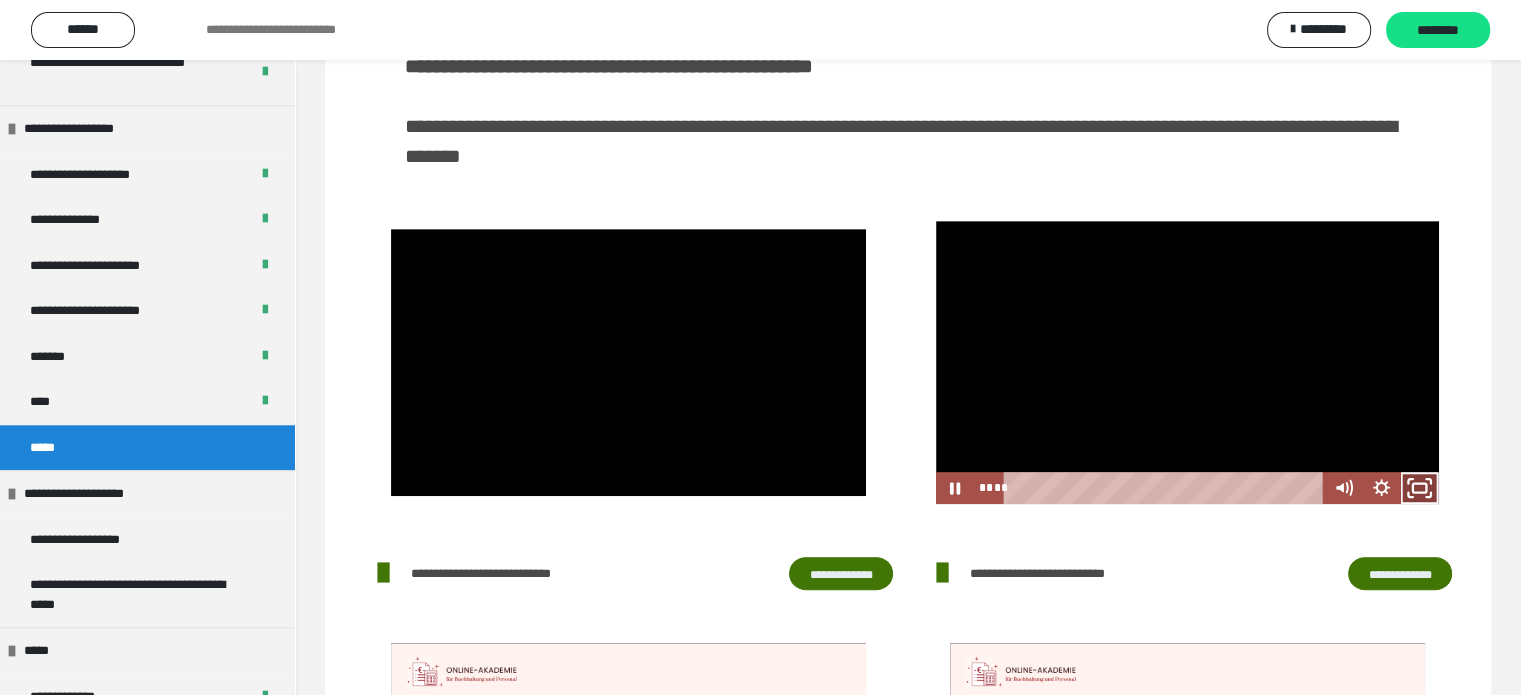 click 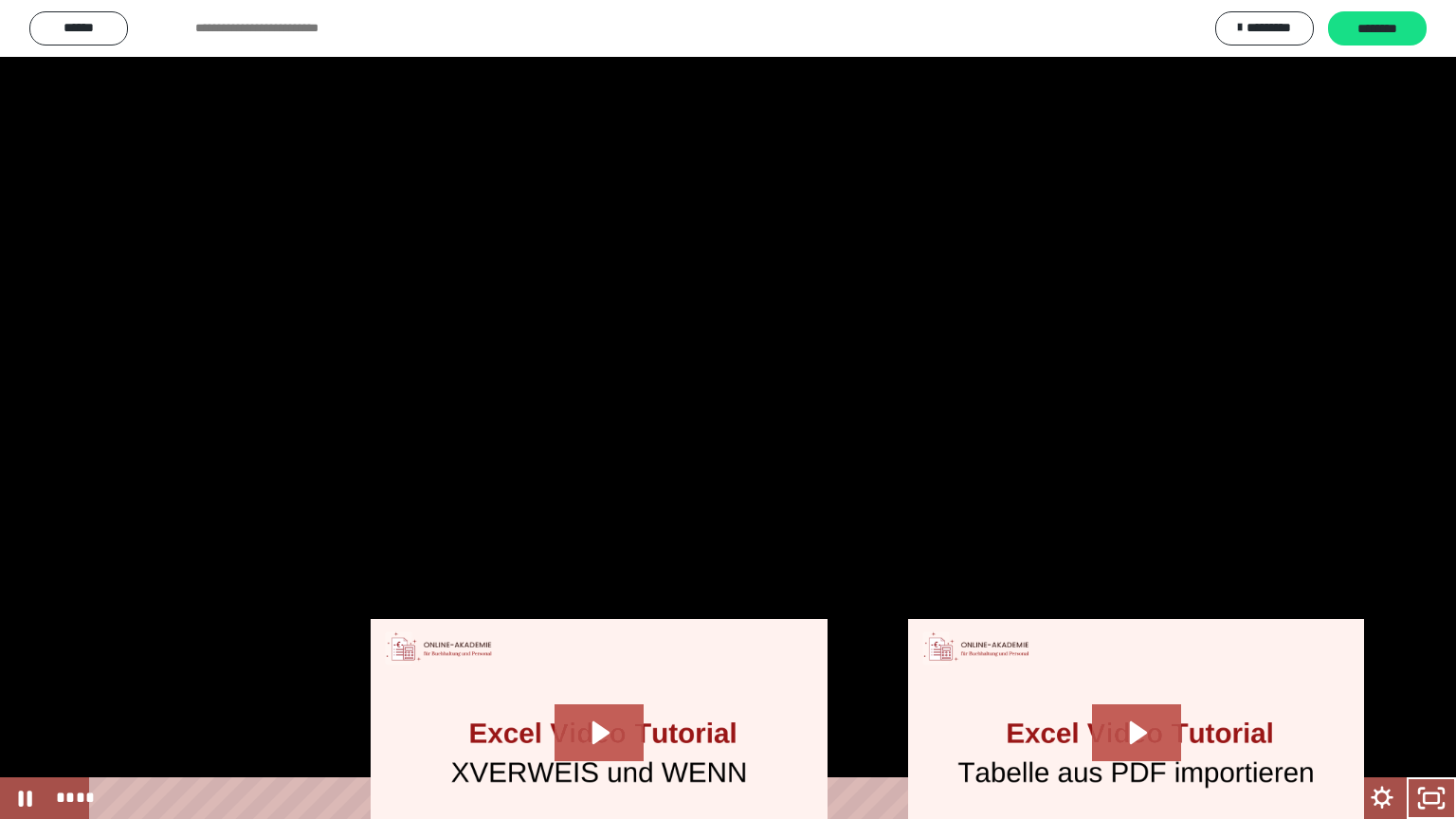 click at bounding box center [728, 410] 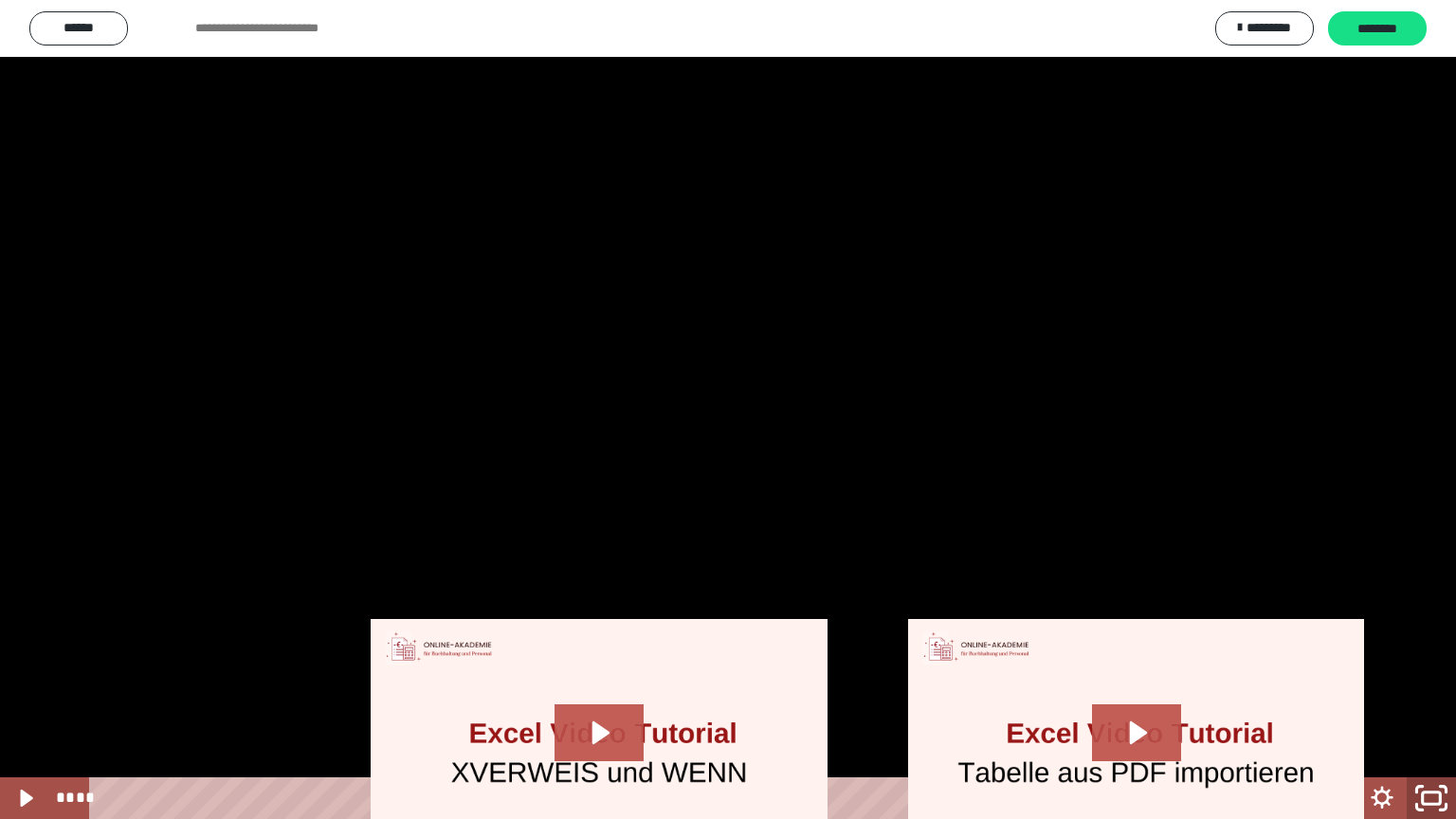 click 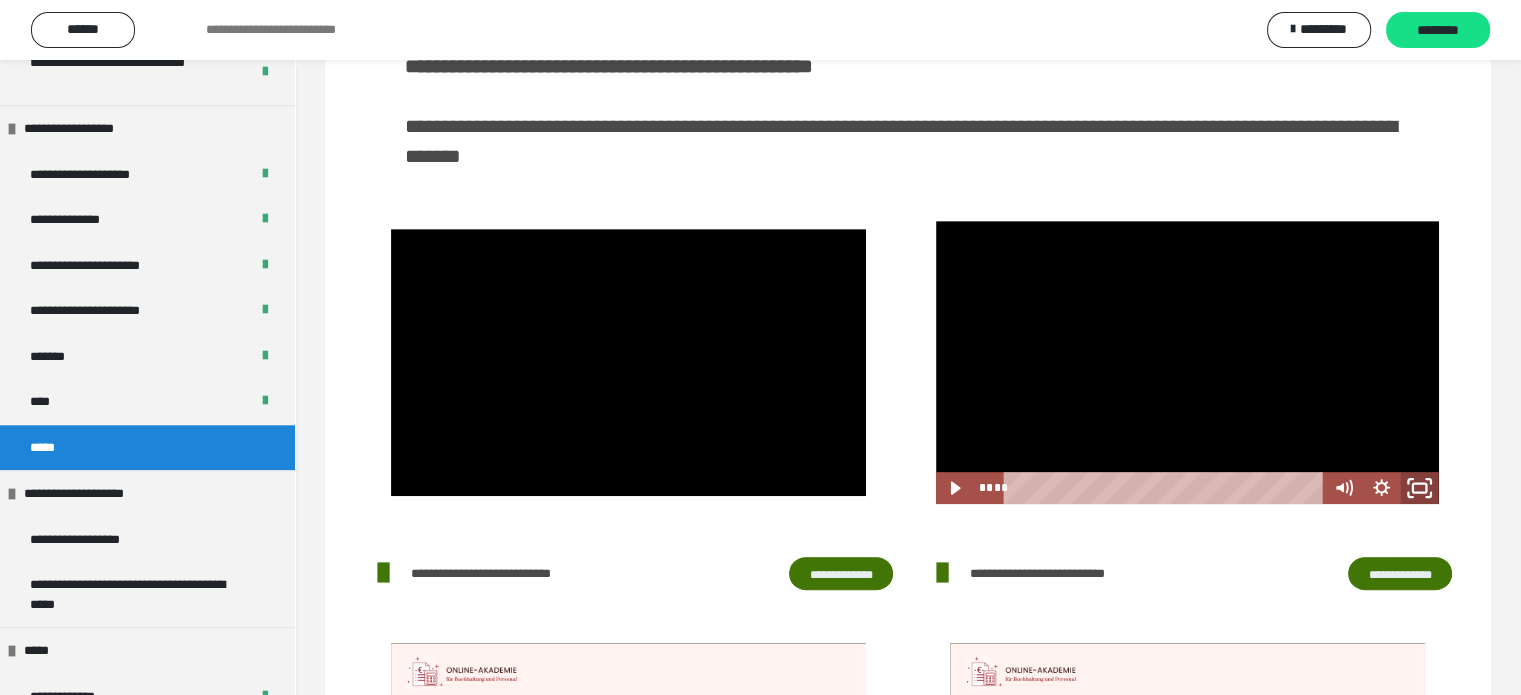 click 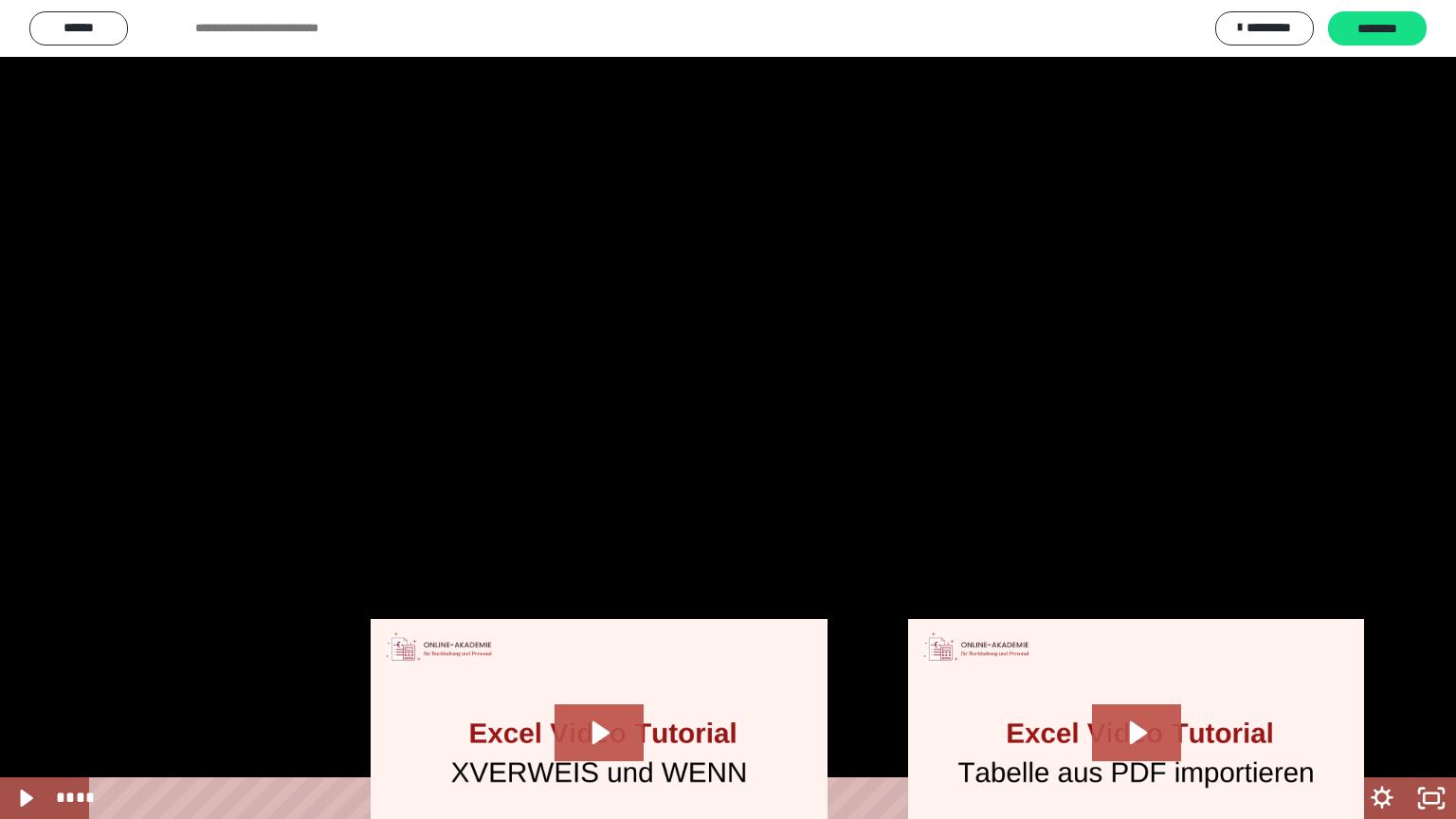 click at bounding box center (728, 410) 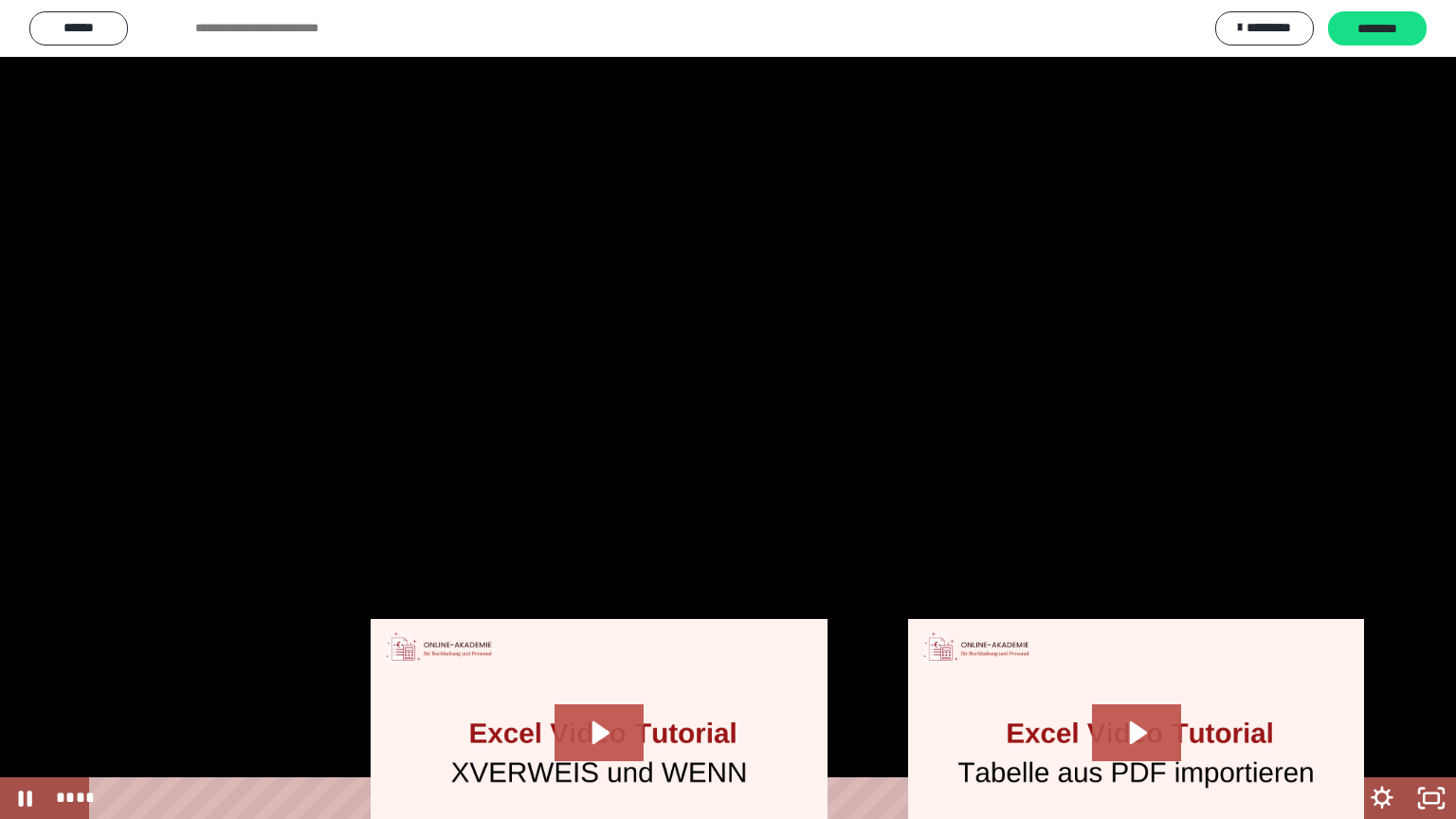 type 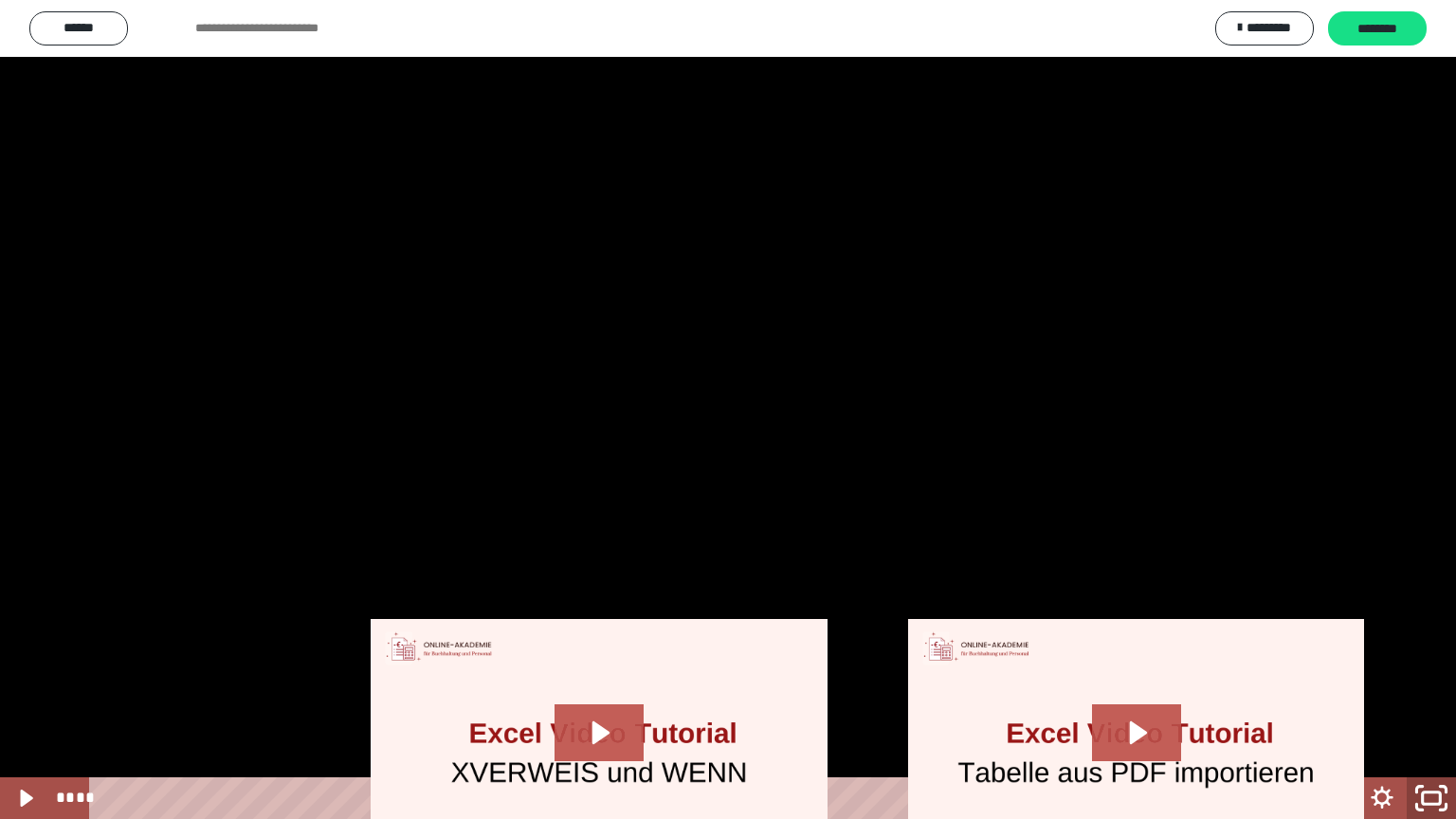 click 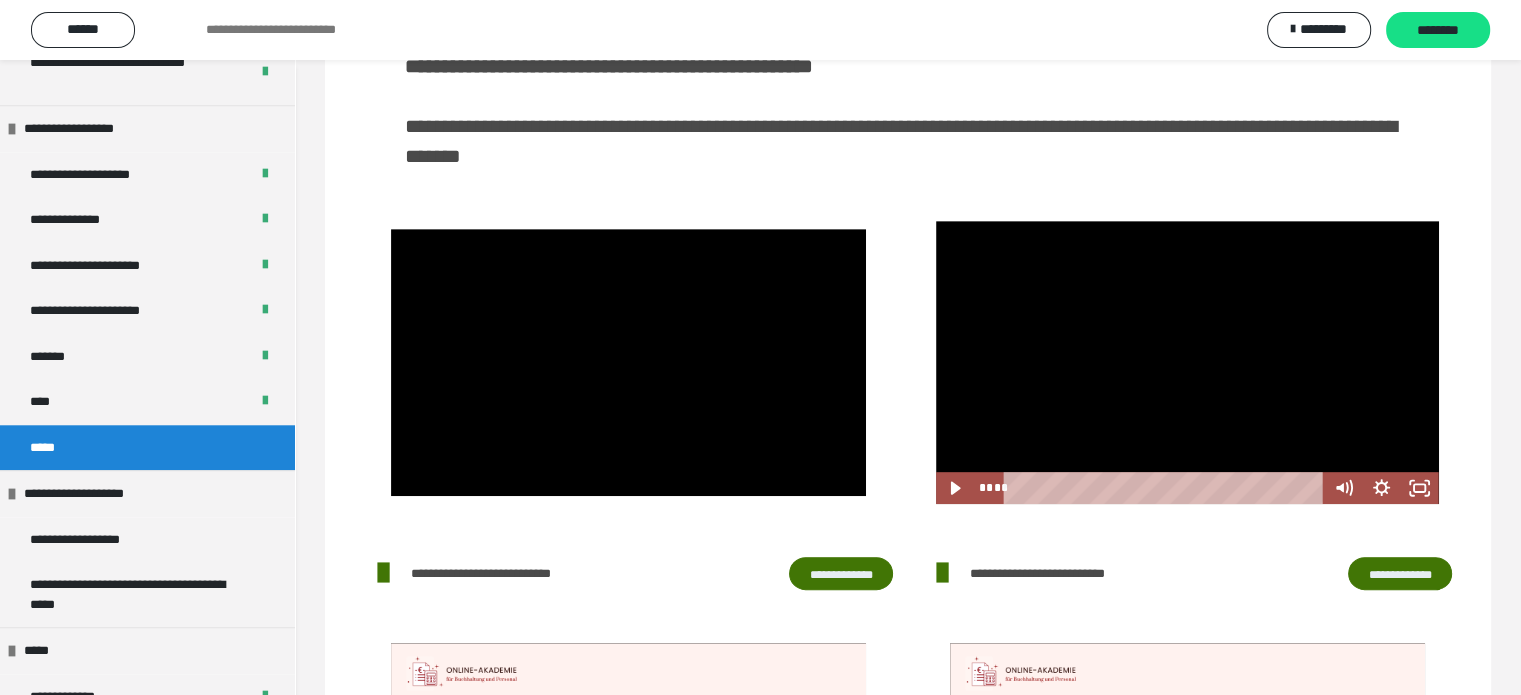 click on "**********" at bounding box center (908, -54) 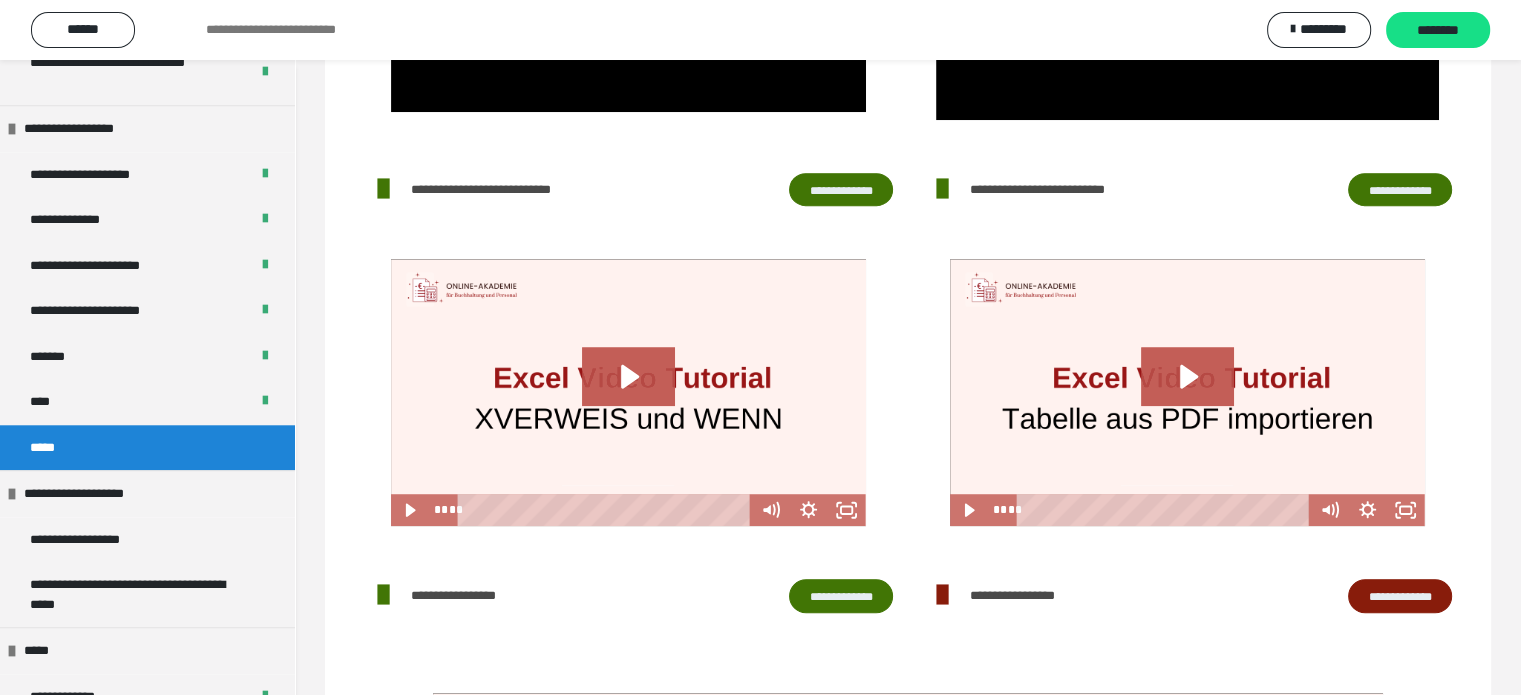 scroll, scrollTop: 1276, scrollLeft: 0, axis: vertical 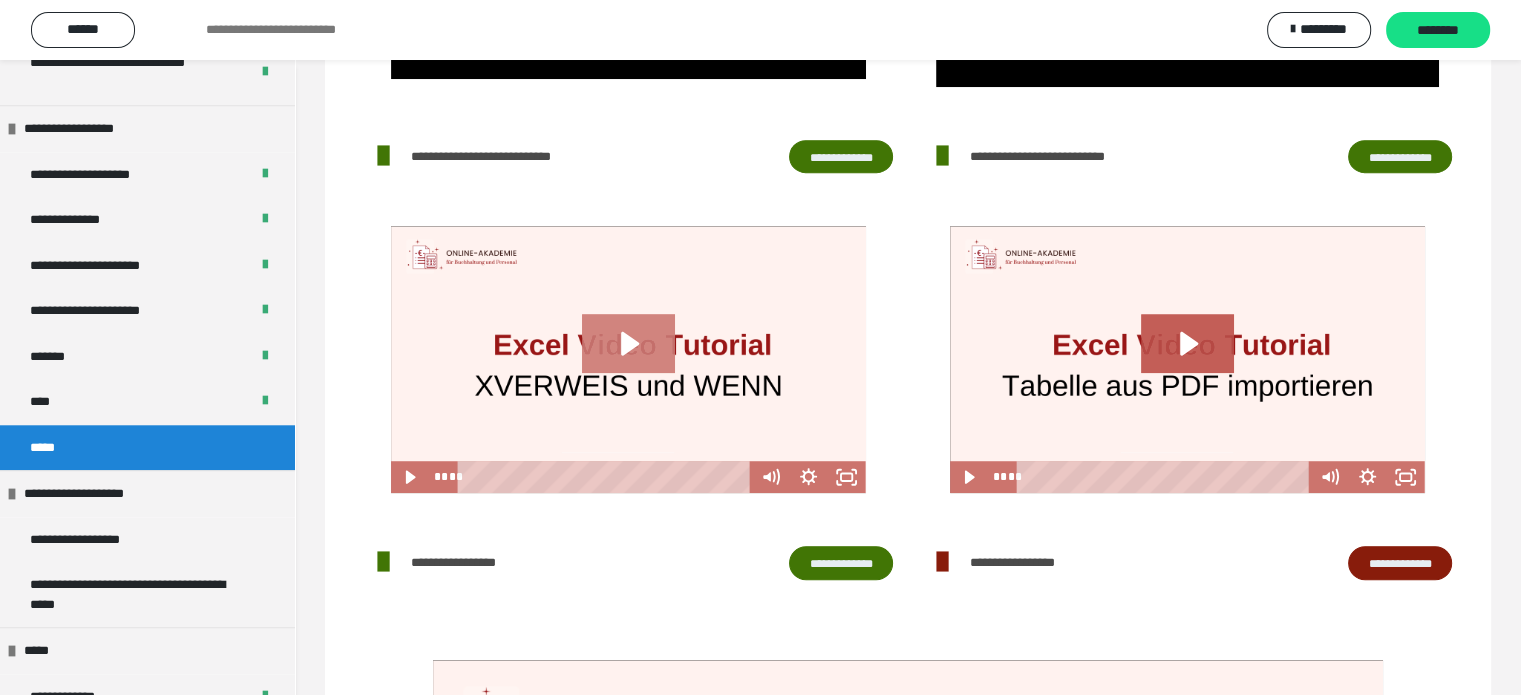 click 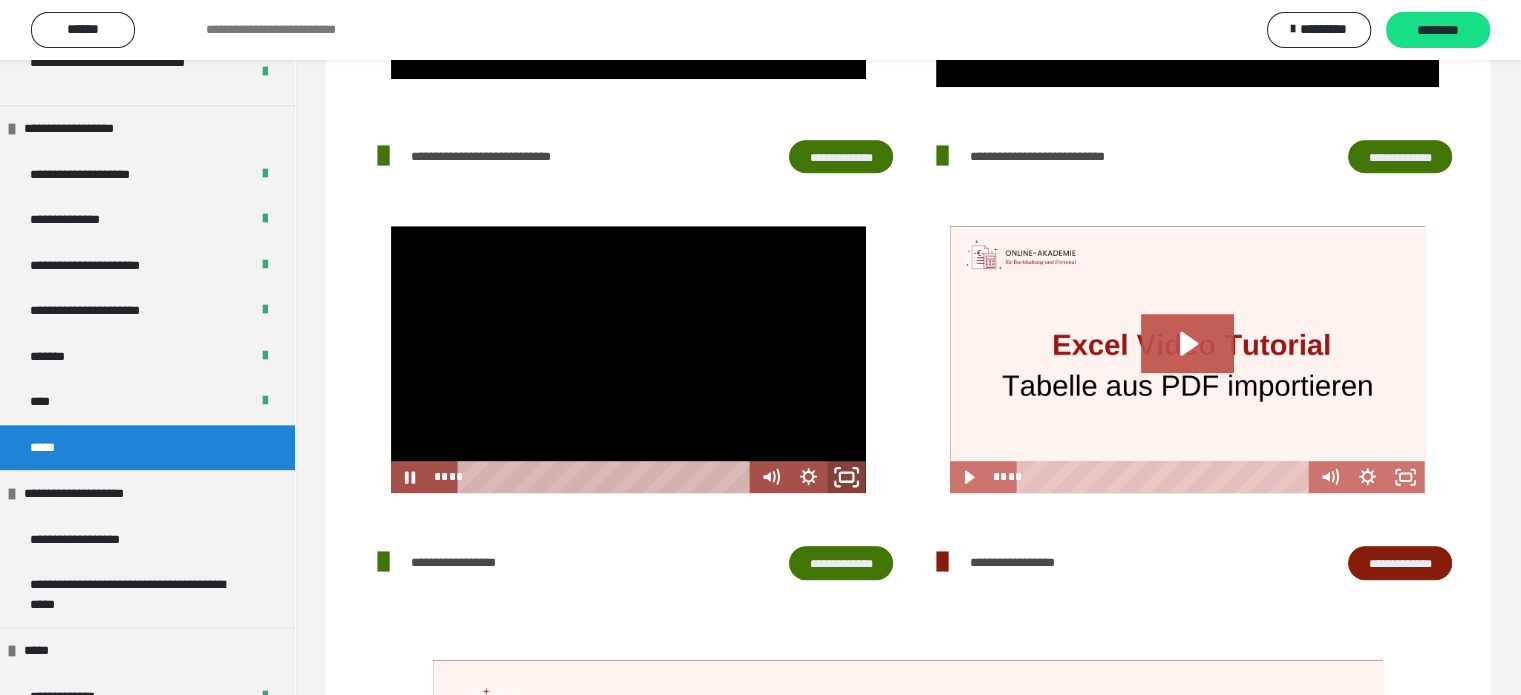 click 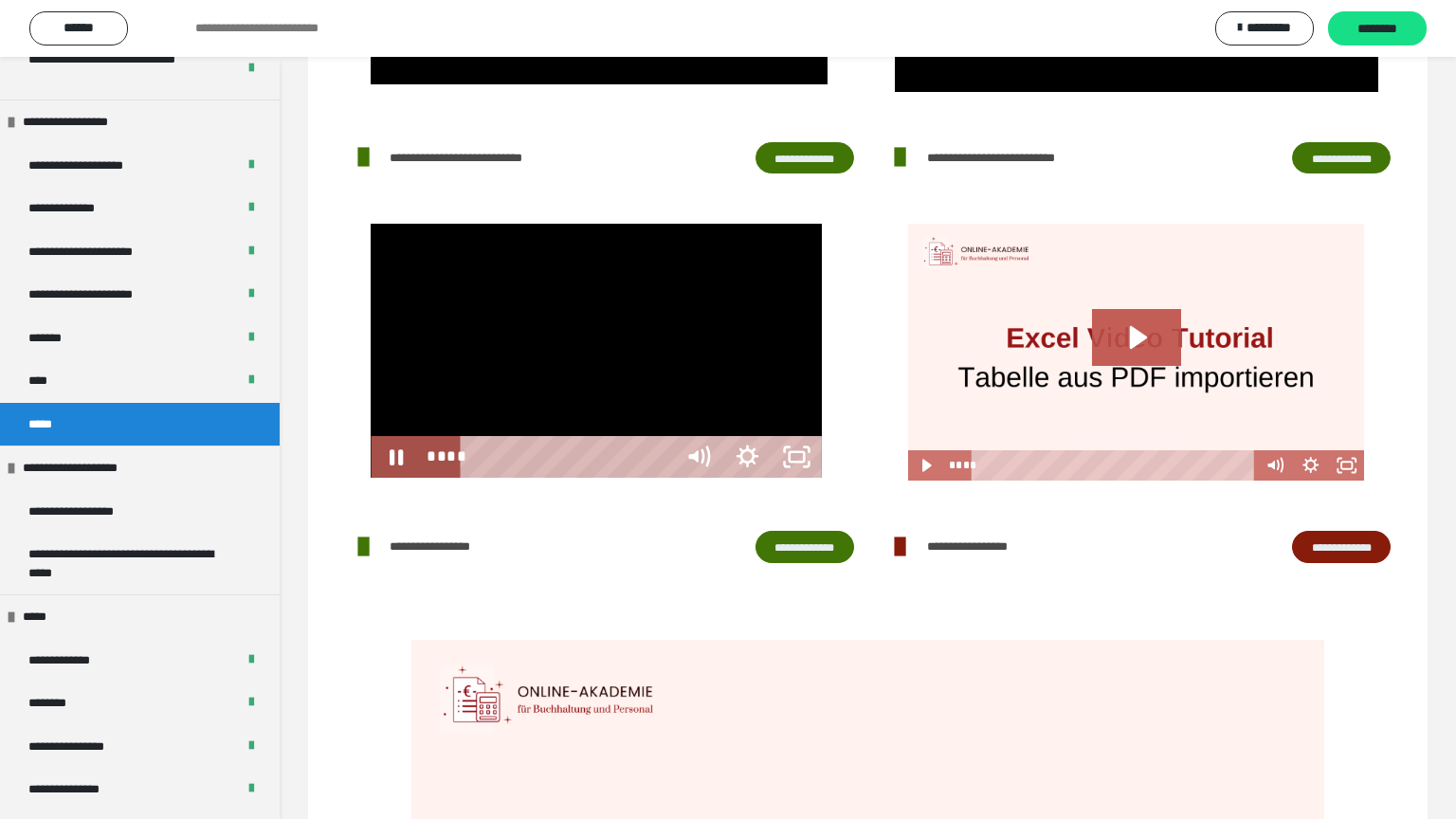 type 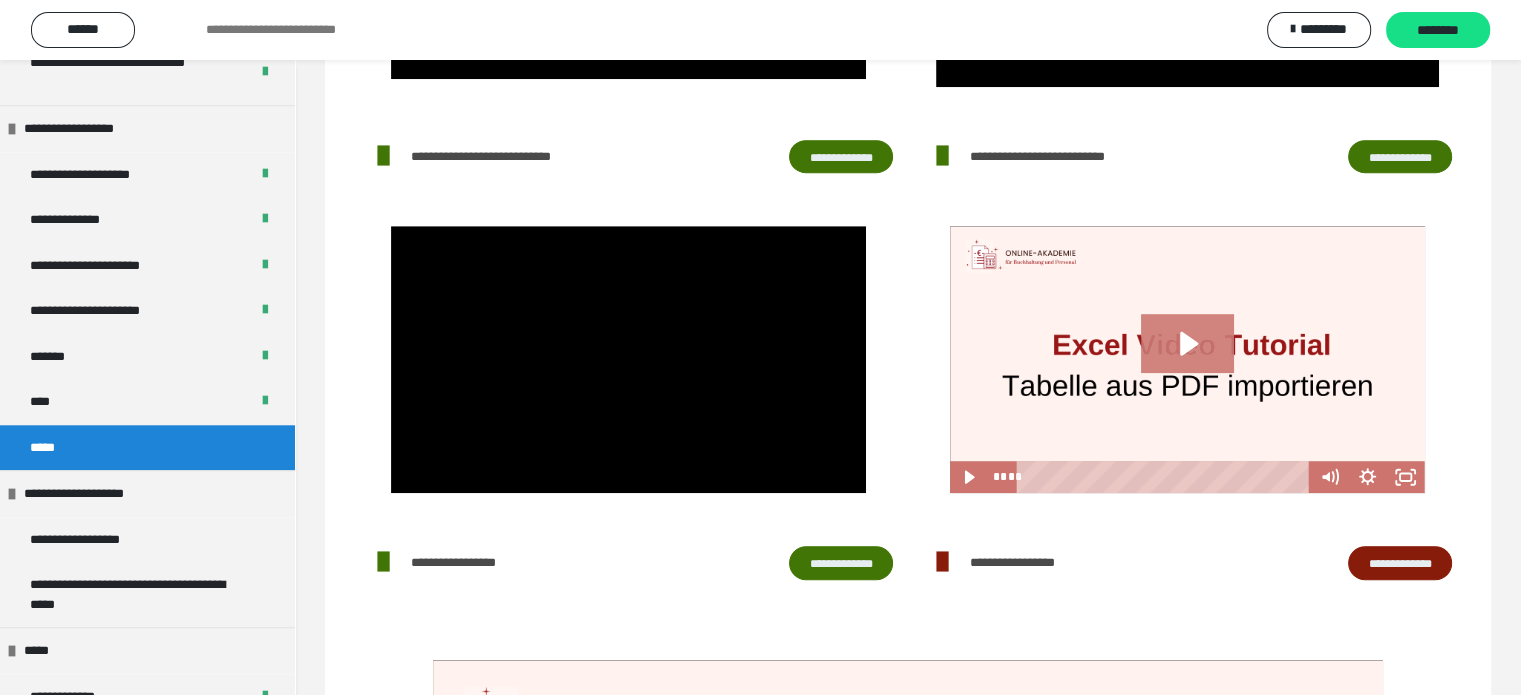 click 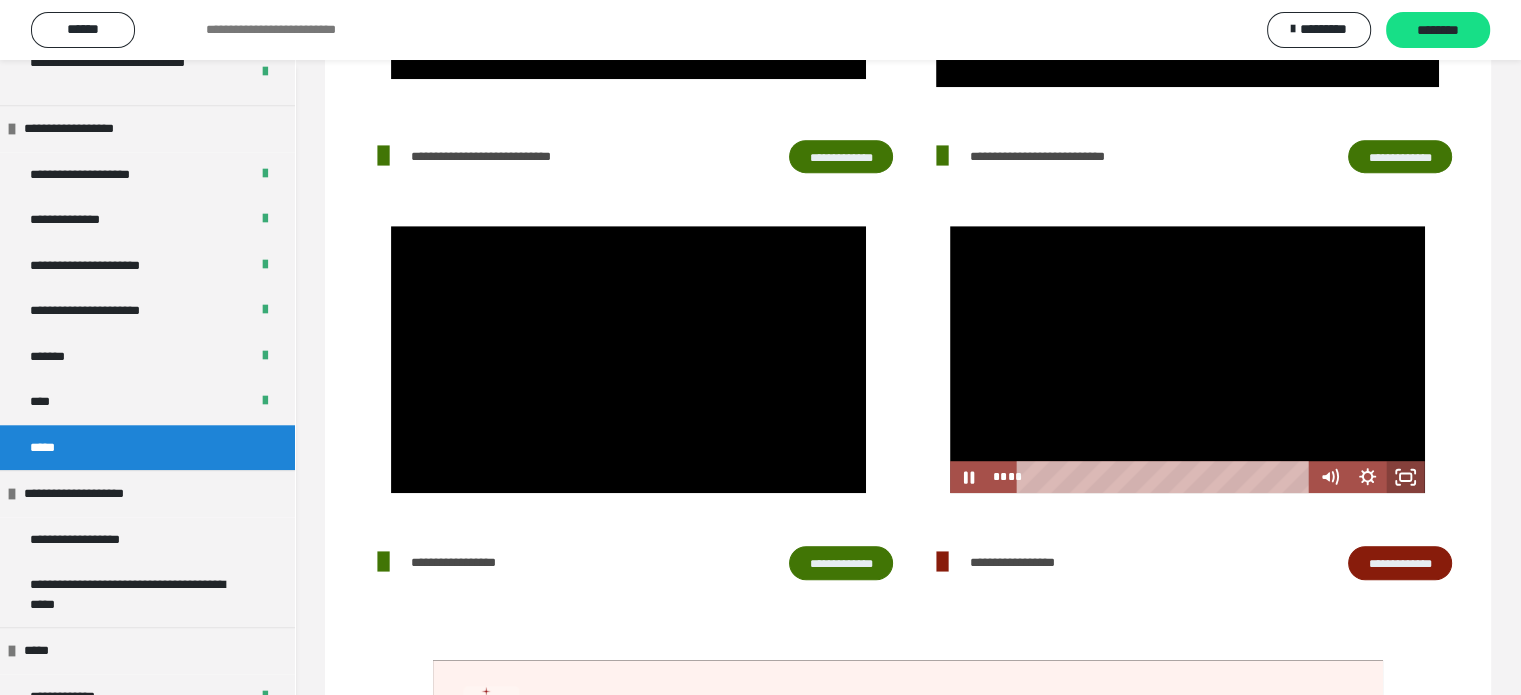 click 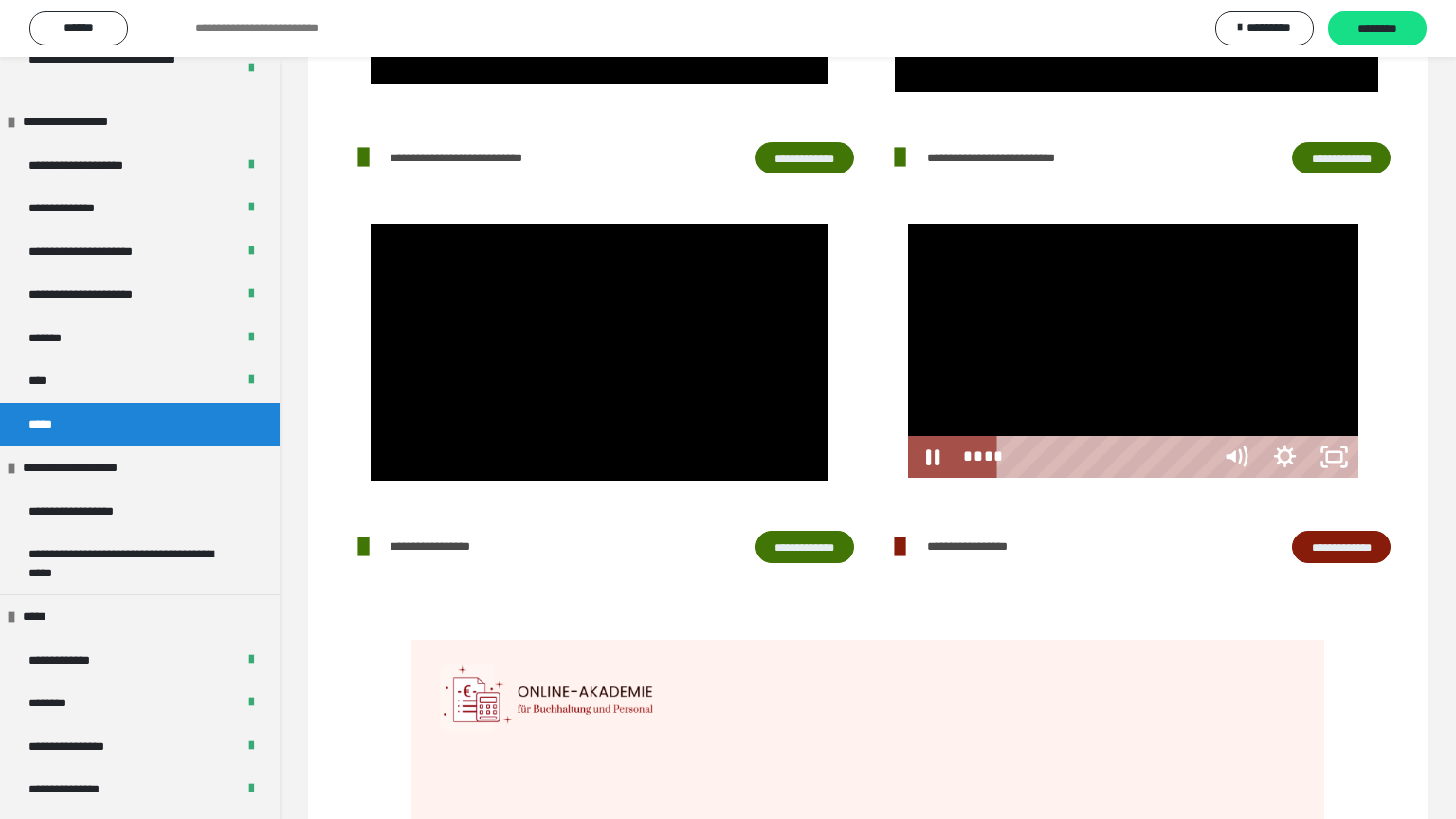 type 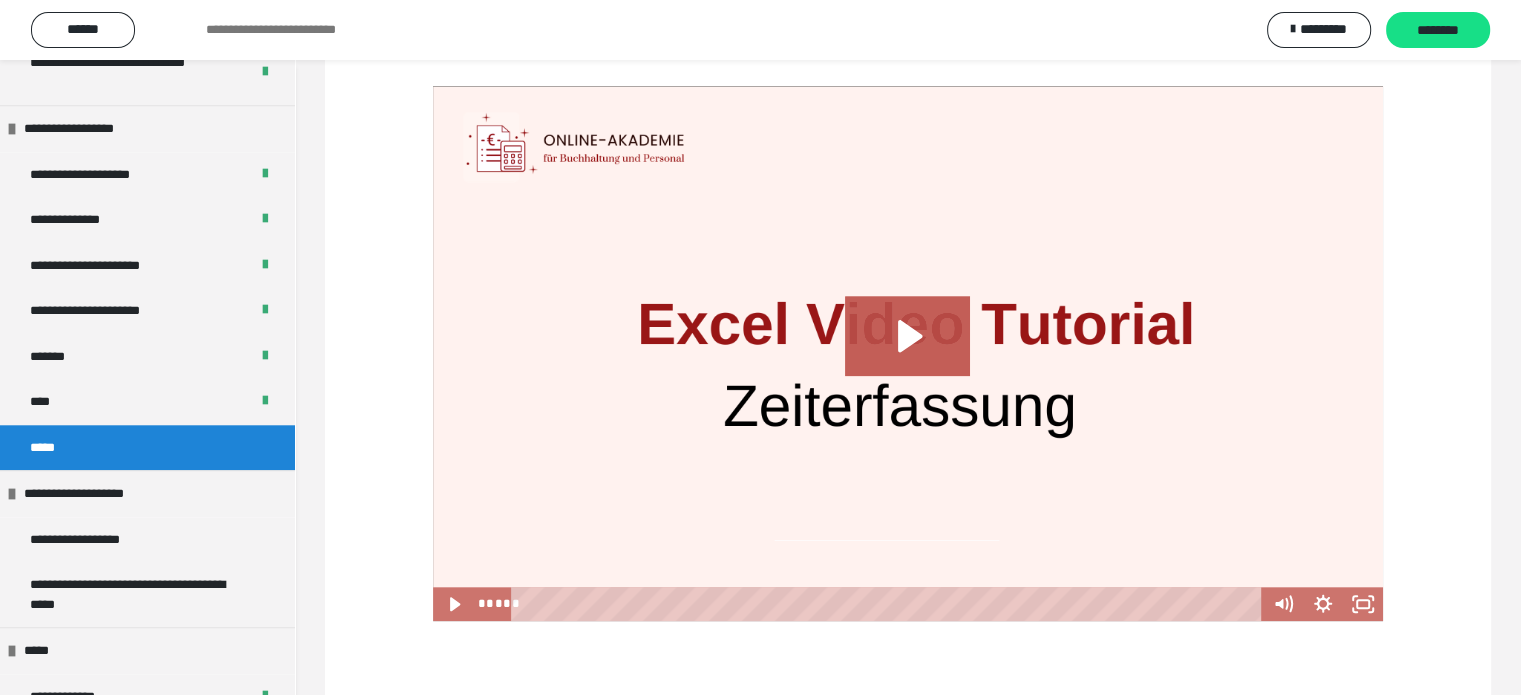 scroll, scrollTop: 1912, scrollLeft: 0, axis: vertical 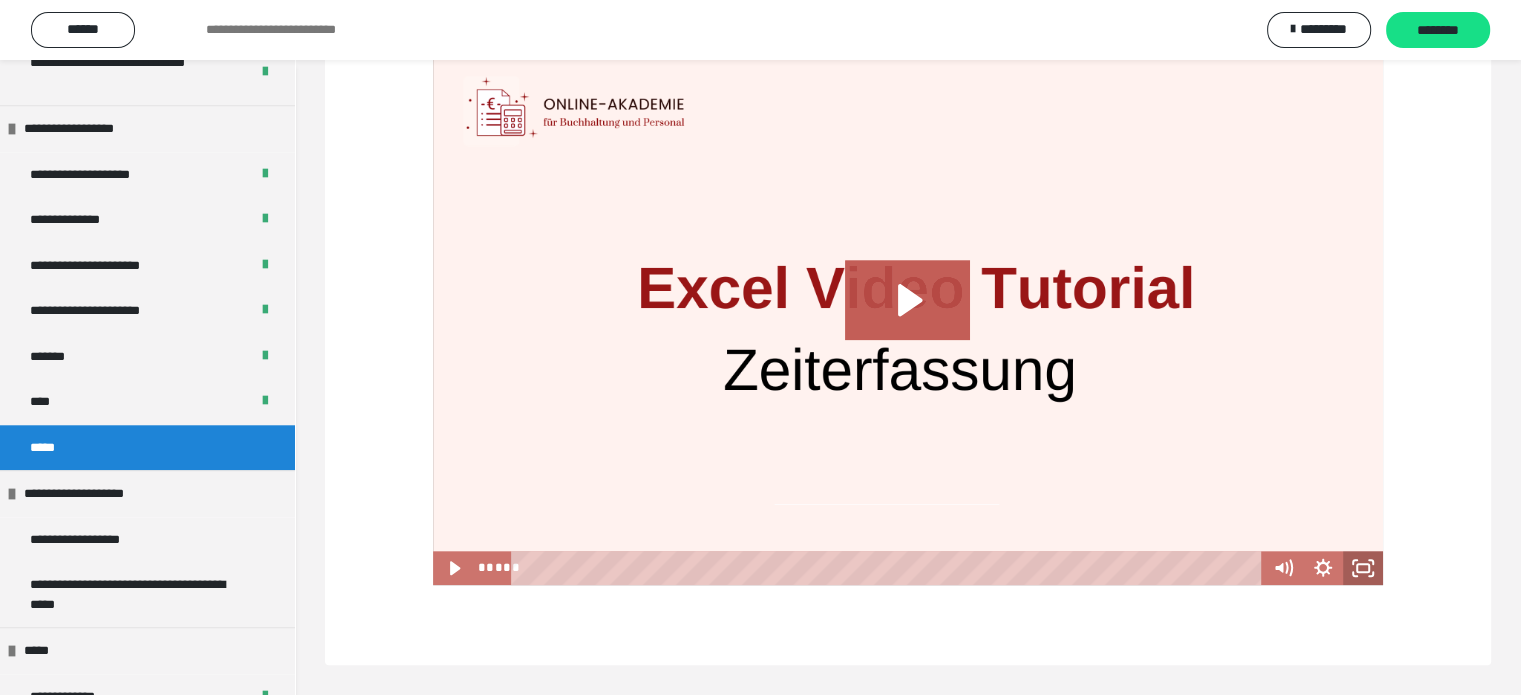 click 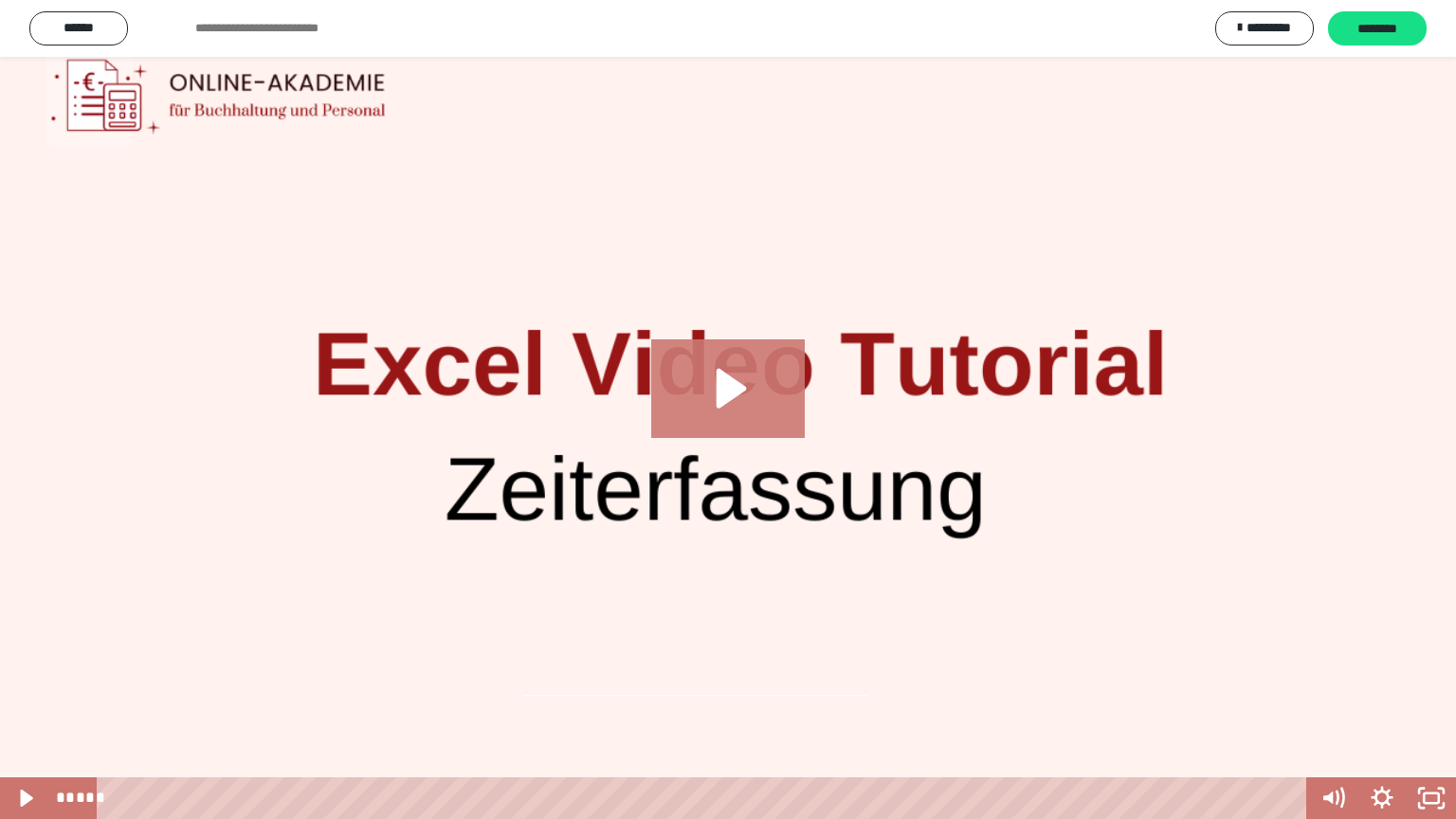 click 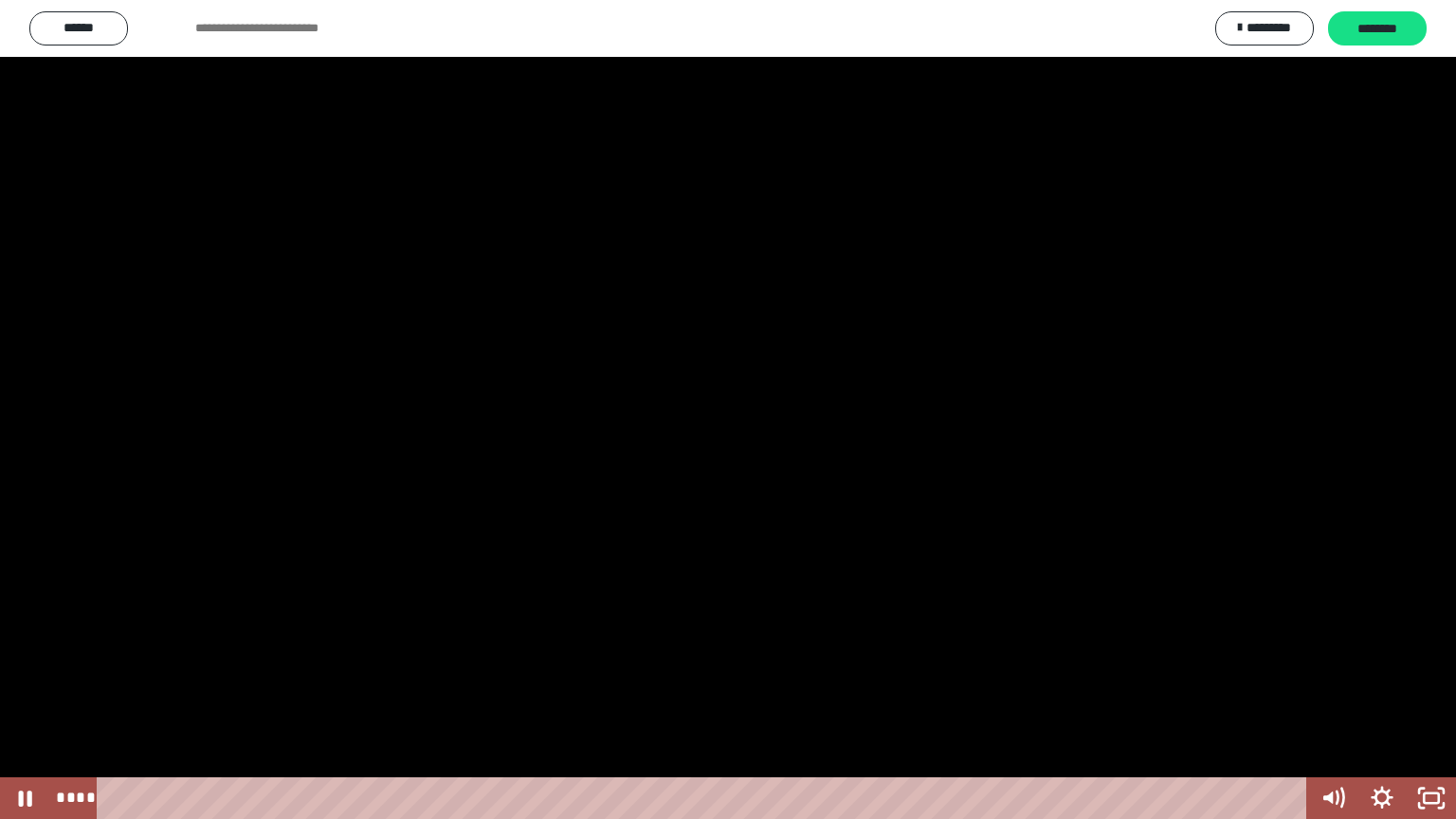 type 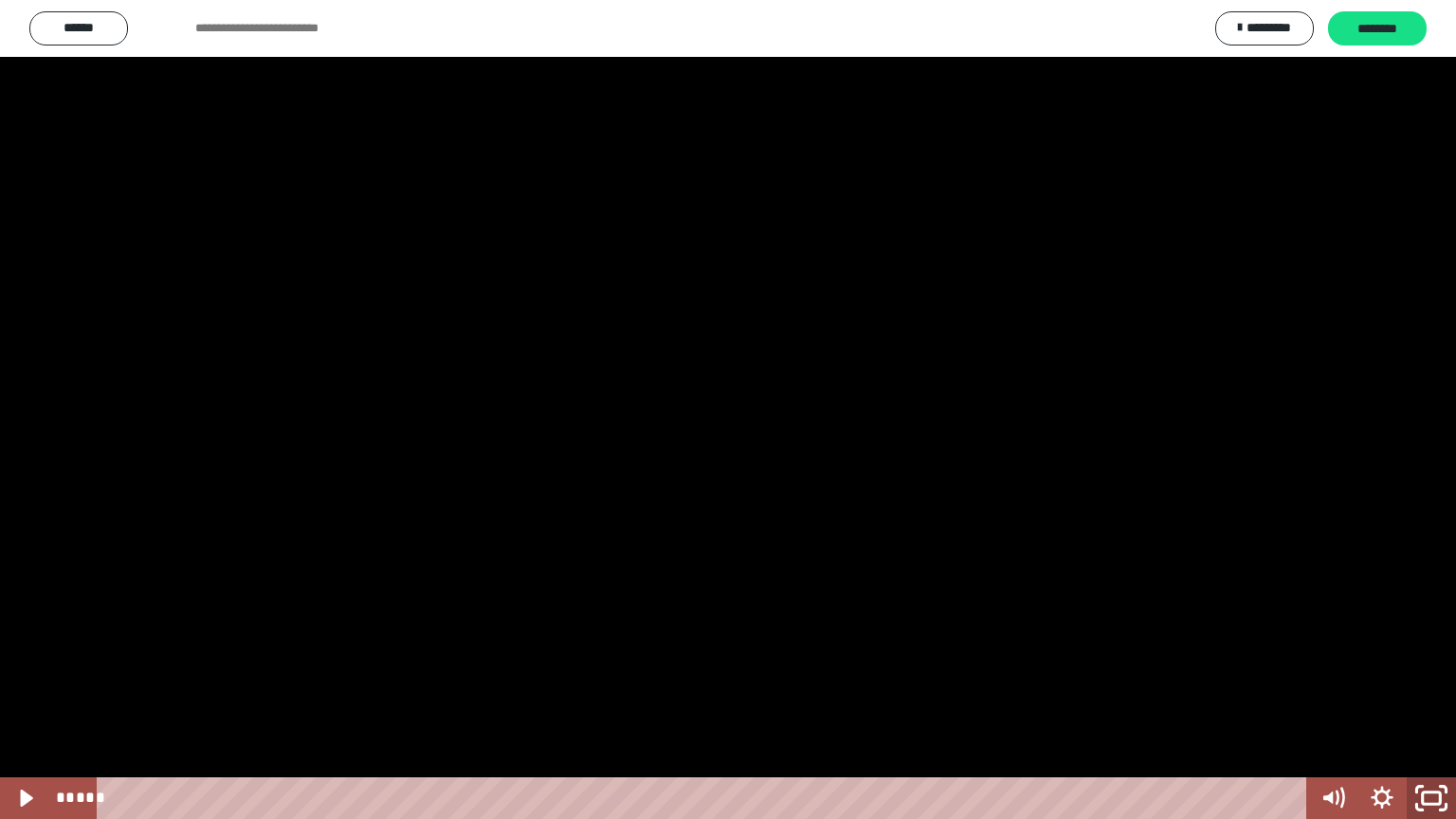 click 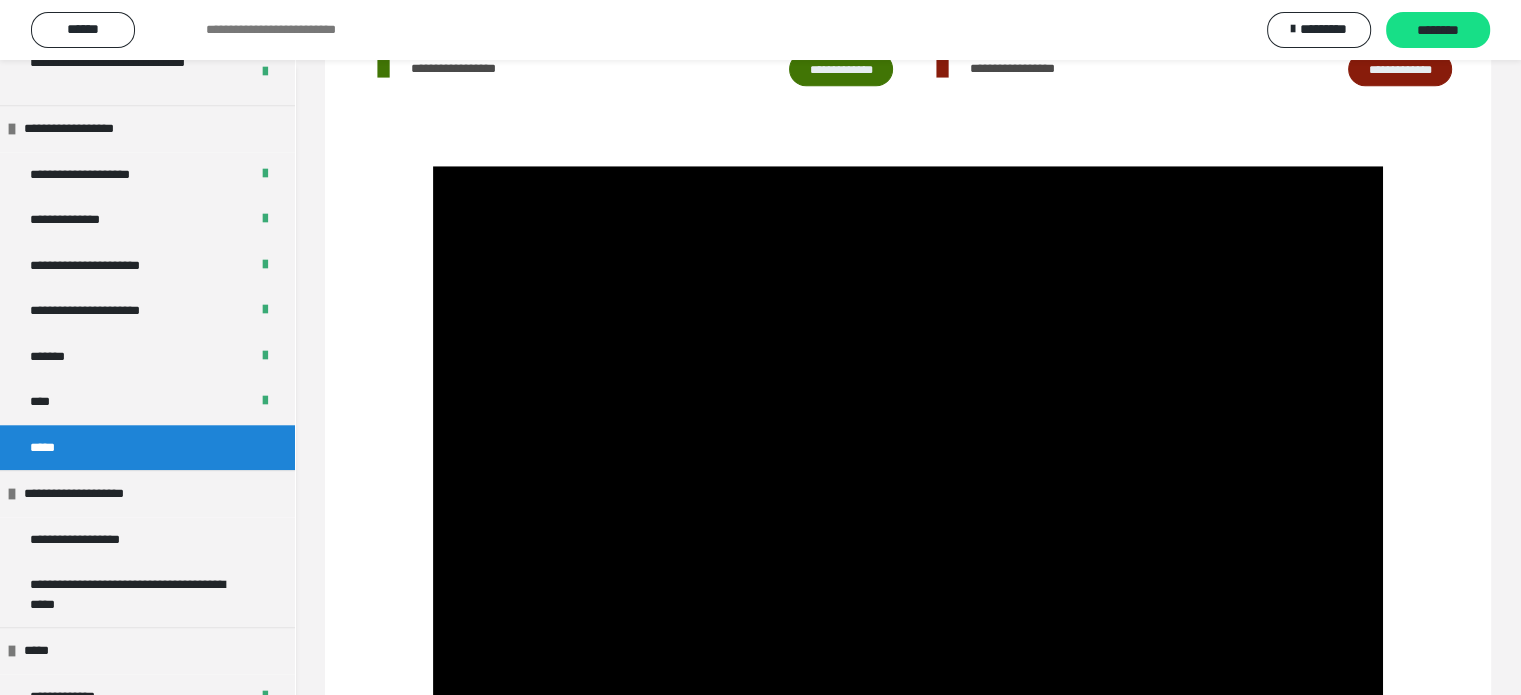 scroll, scrollTop: 1912, scrollLeft: 0, axis: vertical 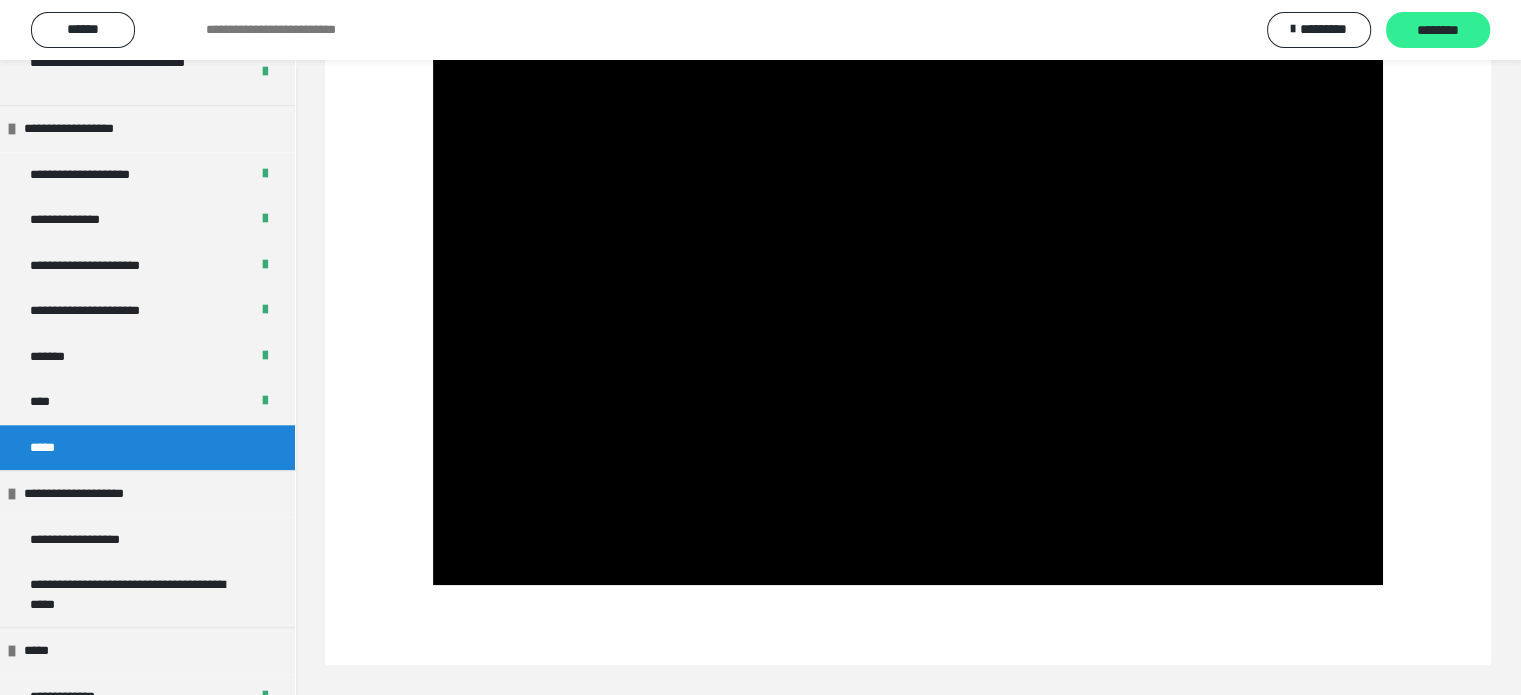 click on "********" at bounding box center (1438, 31) 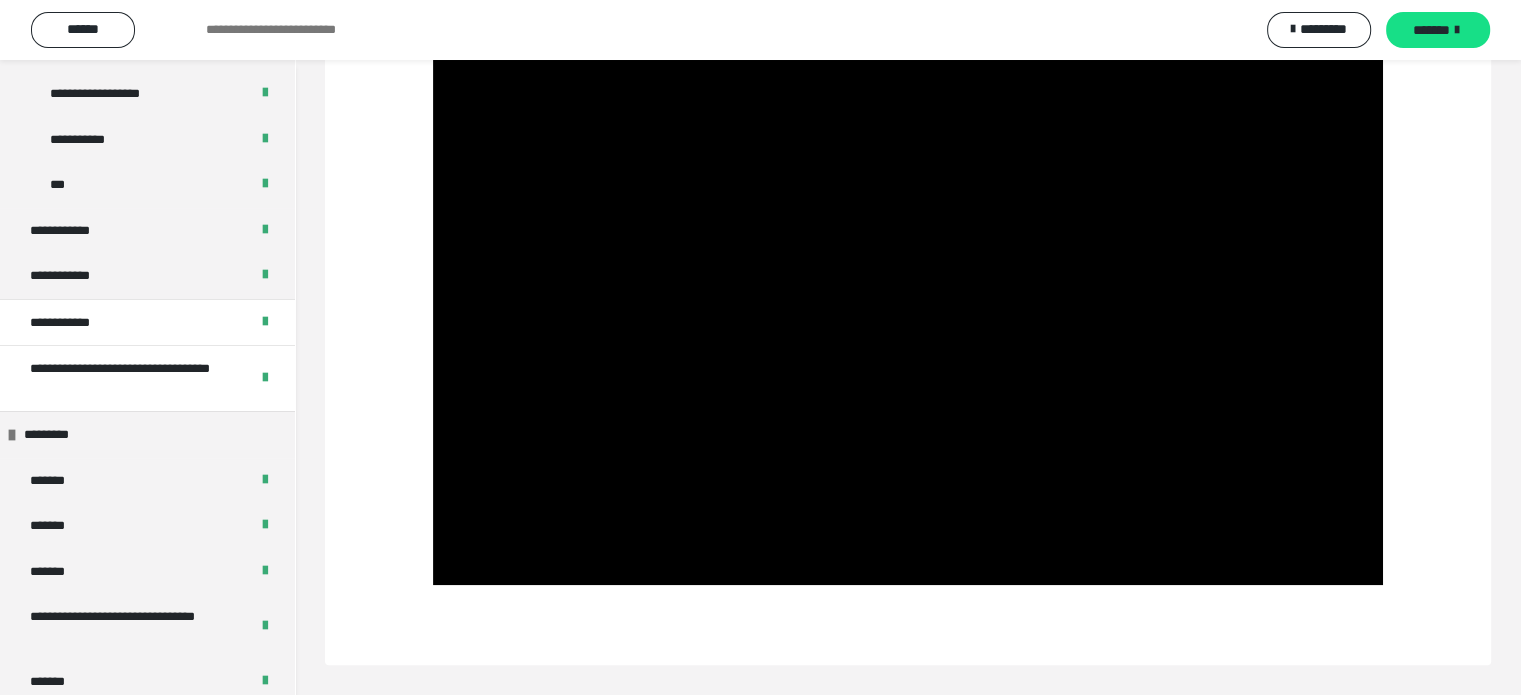 scroll, scrollTop: 0, scrollLeft: 0, axis: both 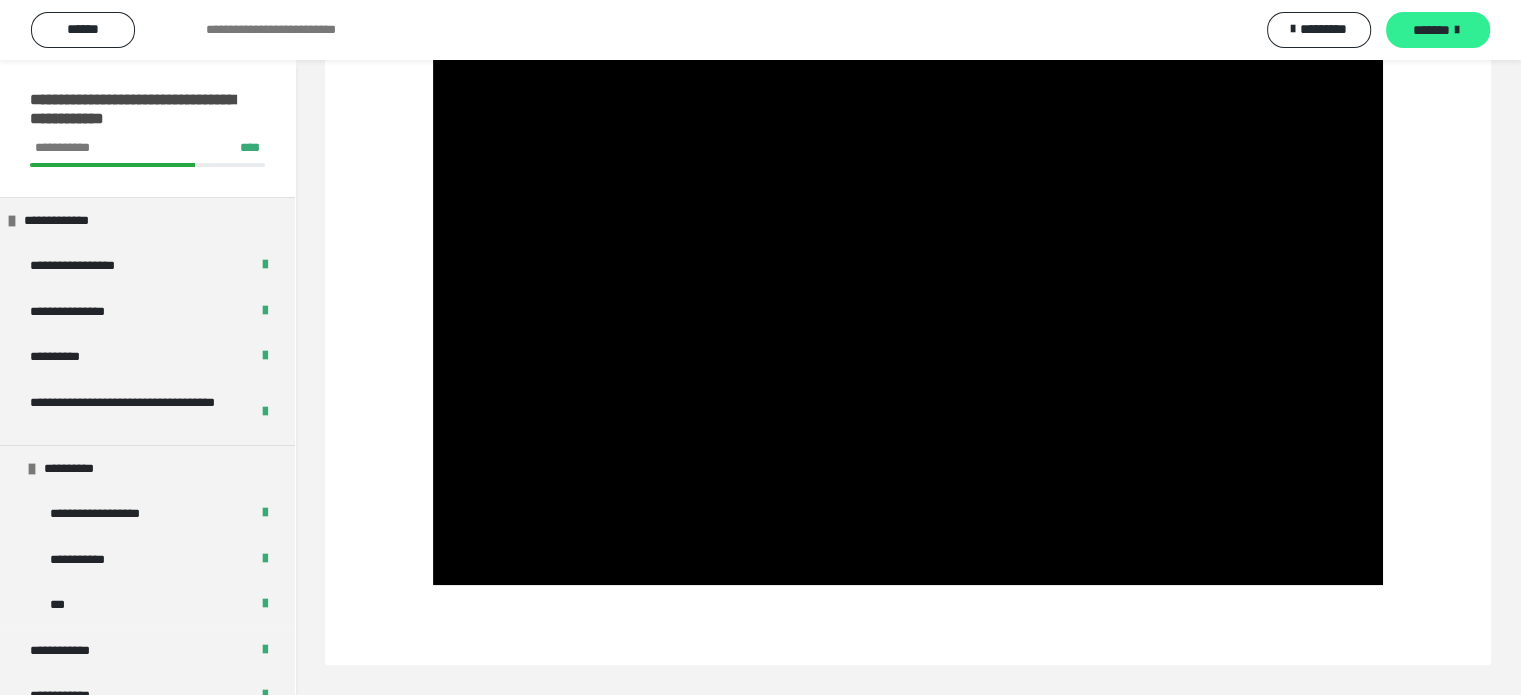 click on "*******" at bounding box center [1431, 30] 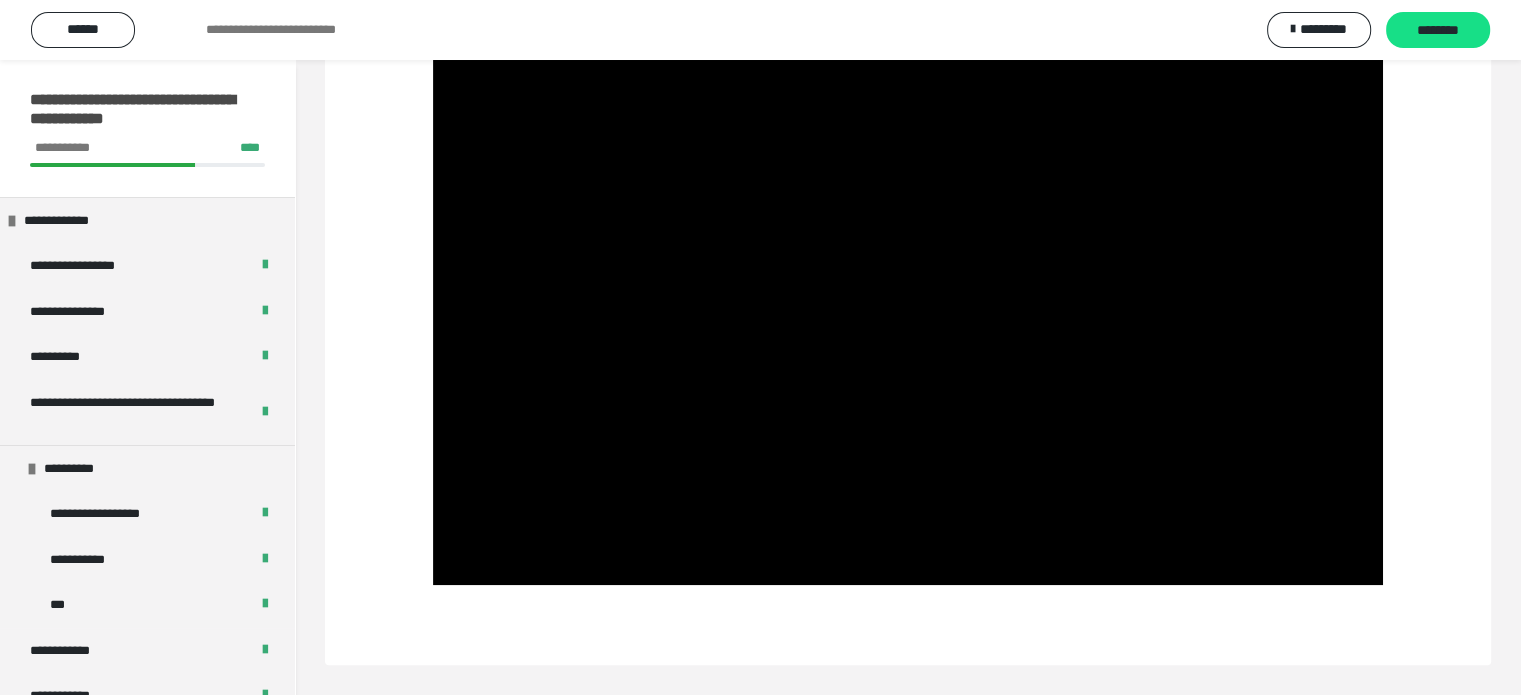 scroll, scrollTop: 60, scrollLeft: 0, axis: vertical 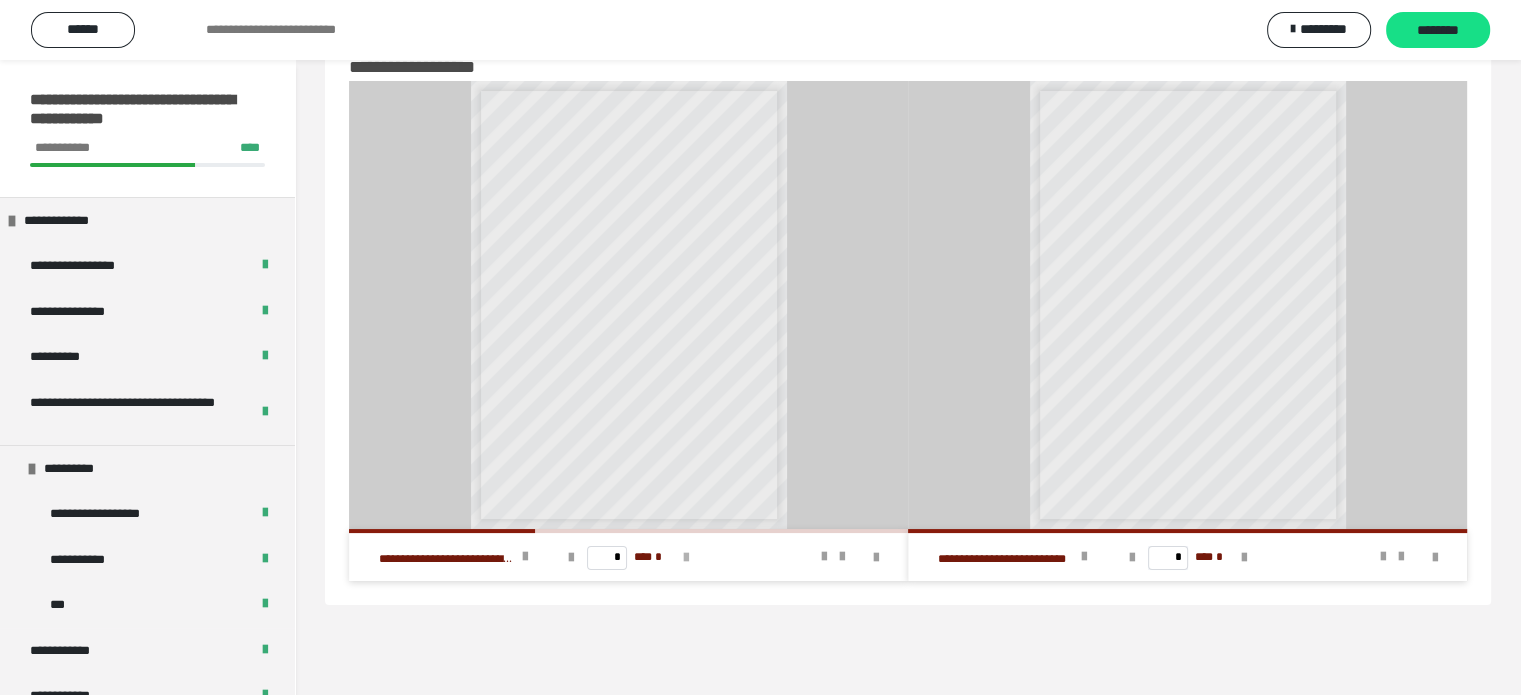 click at bounding box center (686, 558) 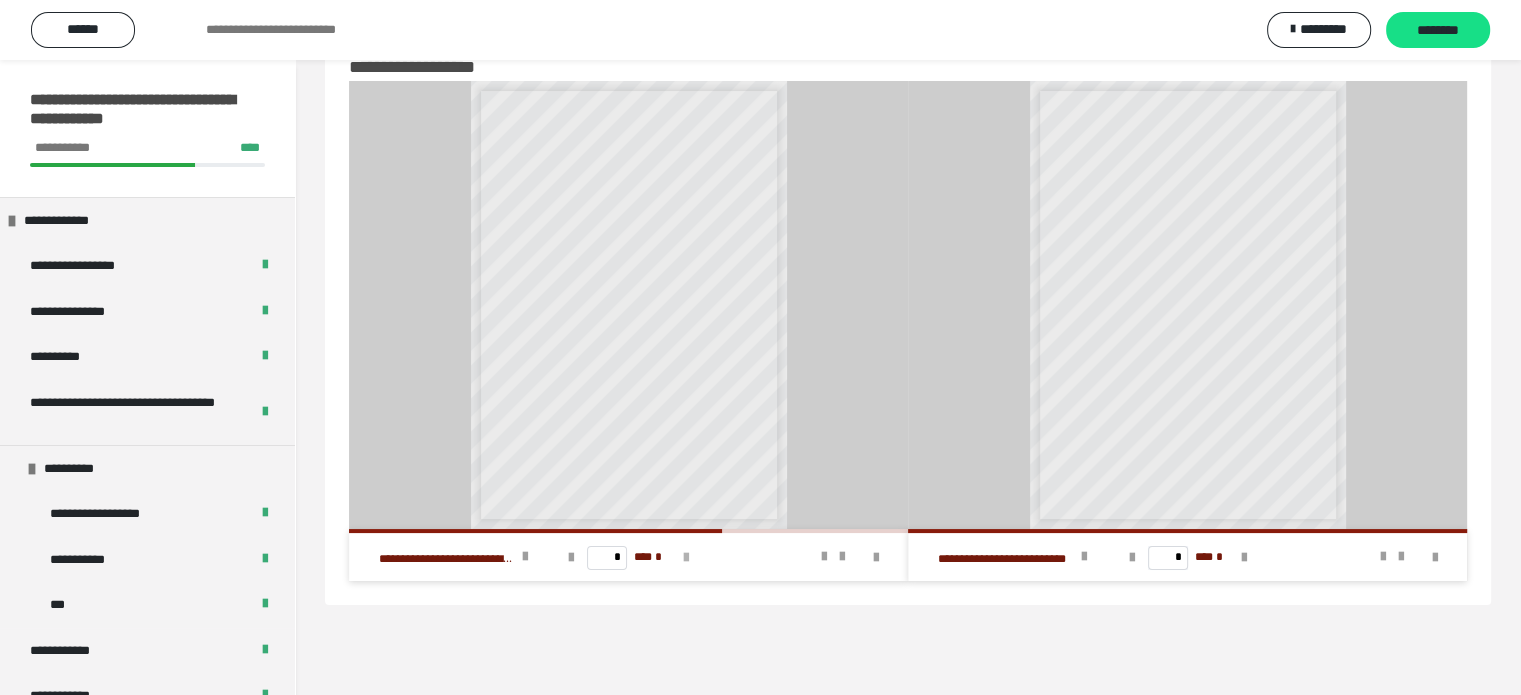 click at bounding box center [686, 558] 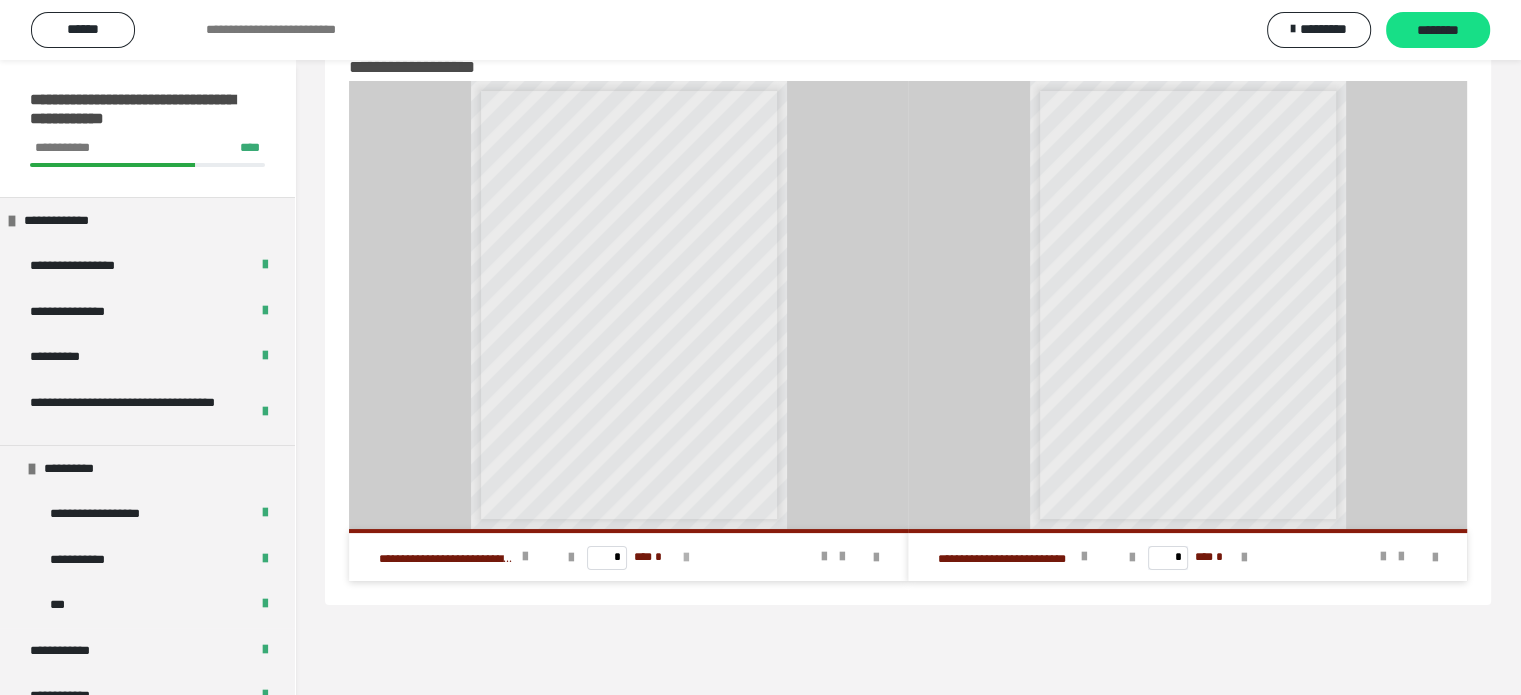 click on "* *** *" at bounding box center [628, 557] 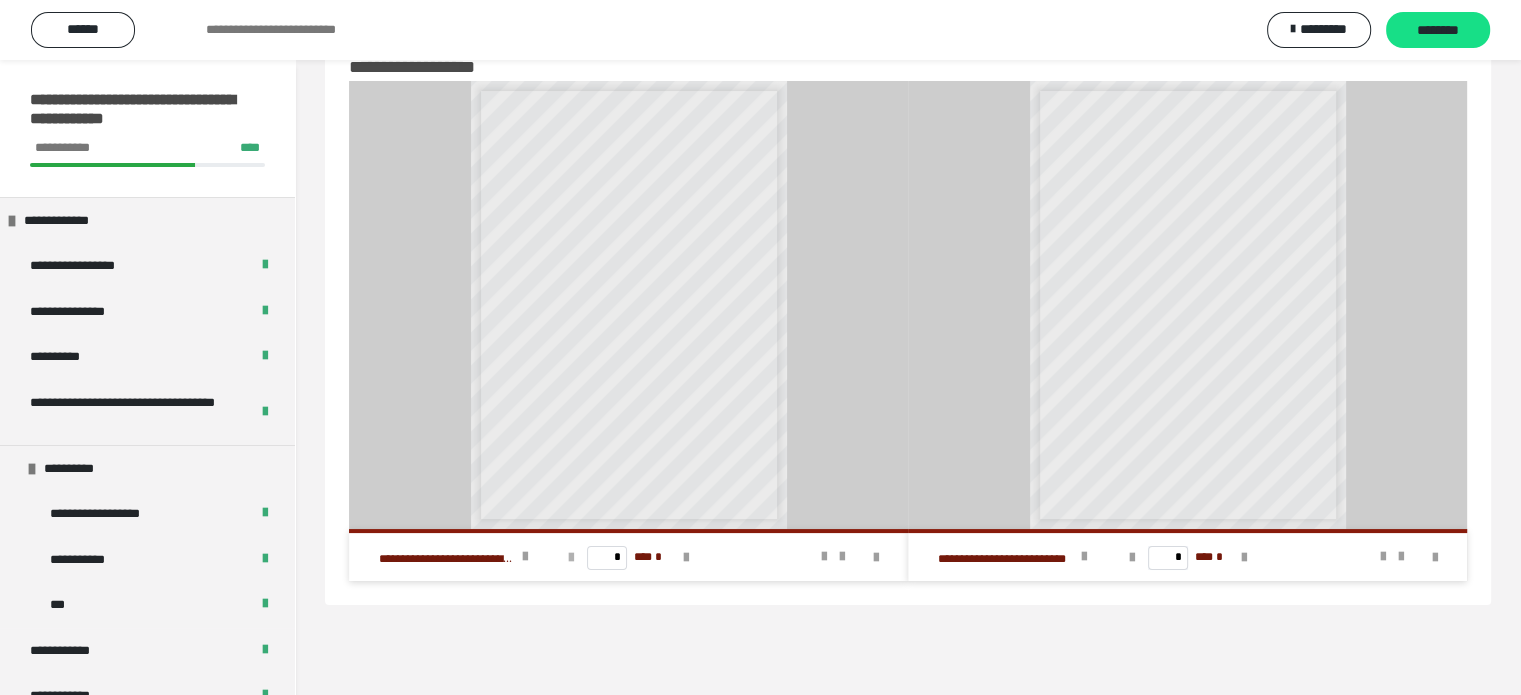click at bounding box center [571, 558] 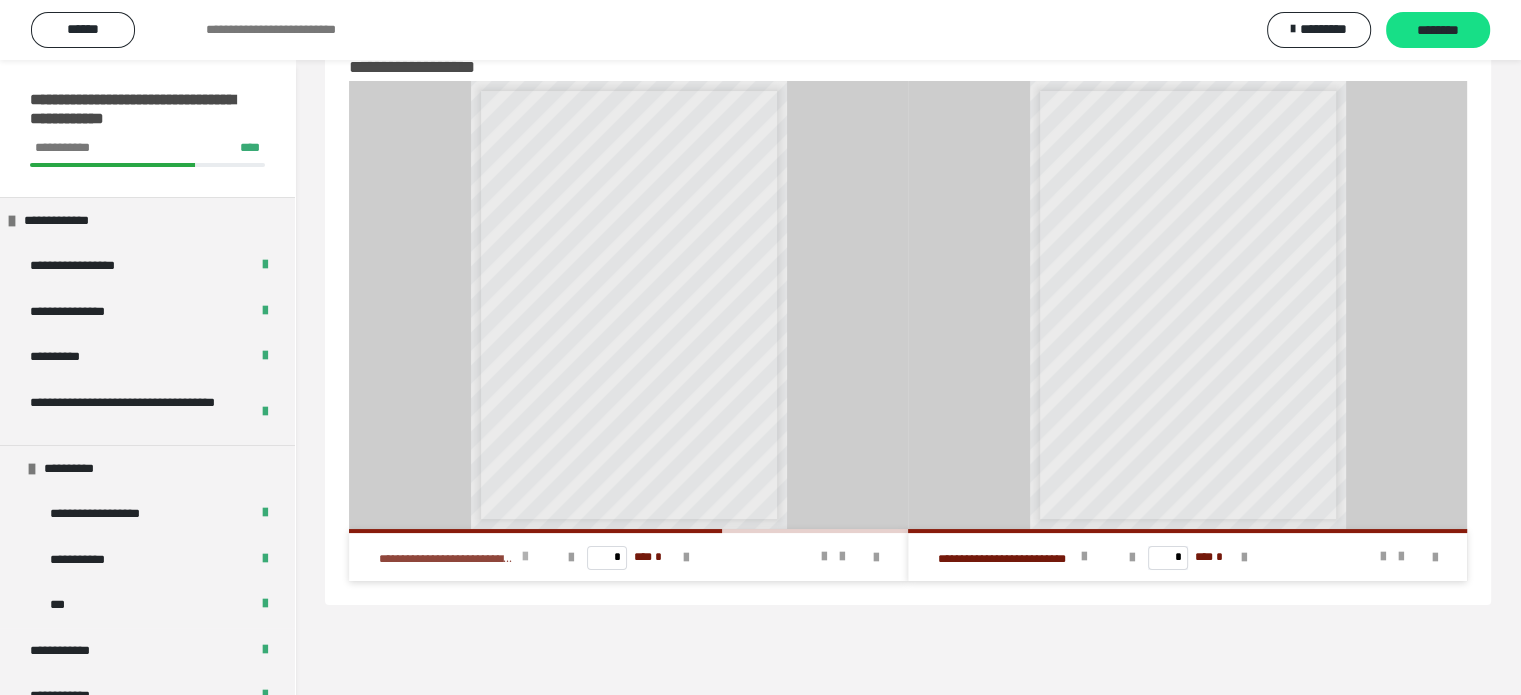 click at bounding box center [525, 557] 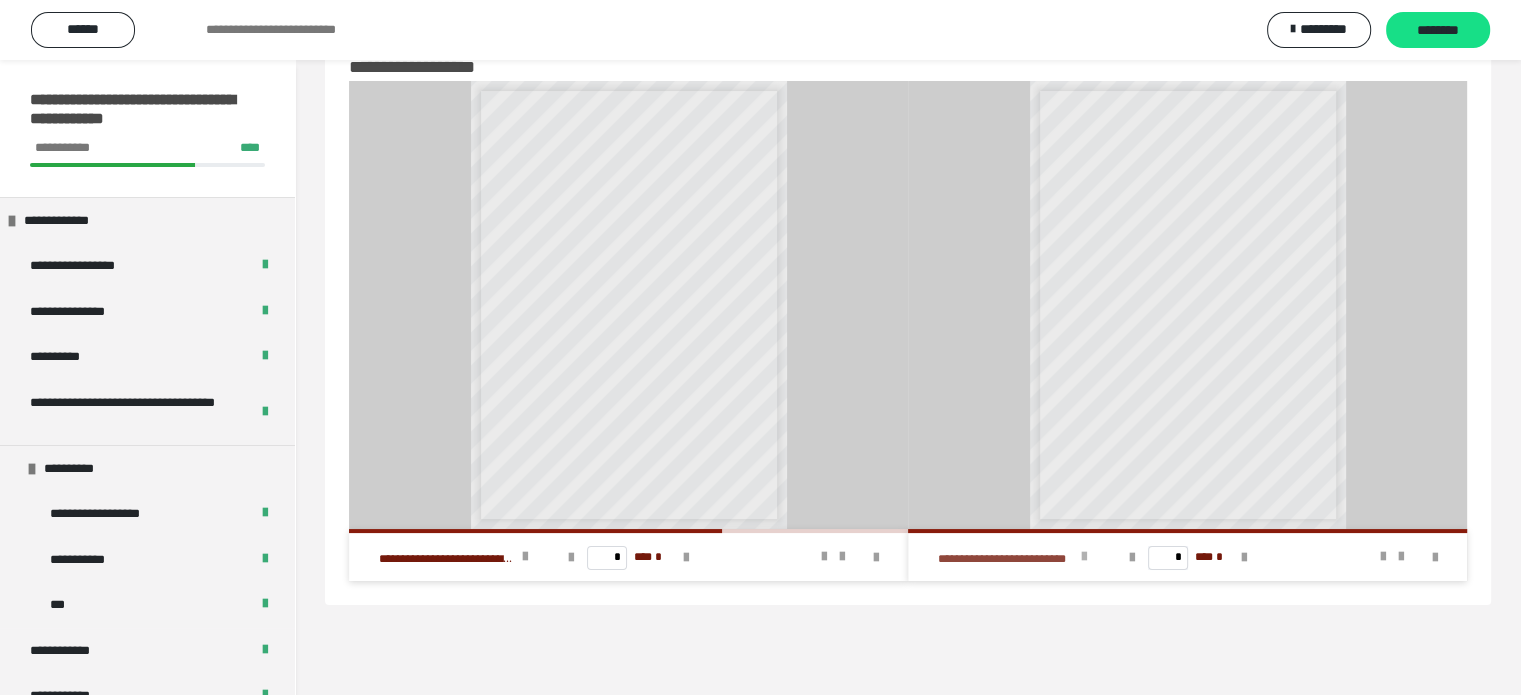 click on "**********" at bounding box center (1018, 557) 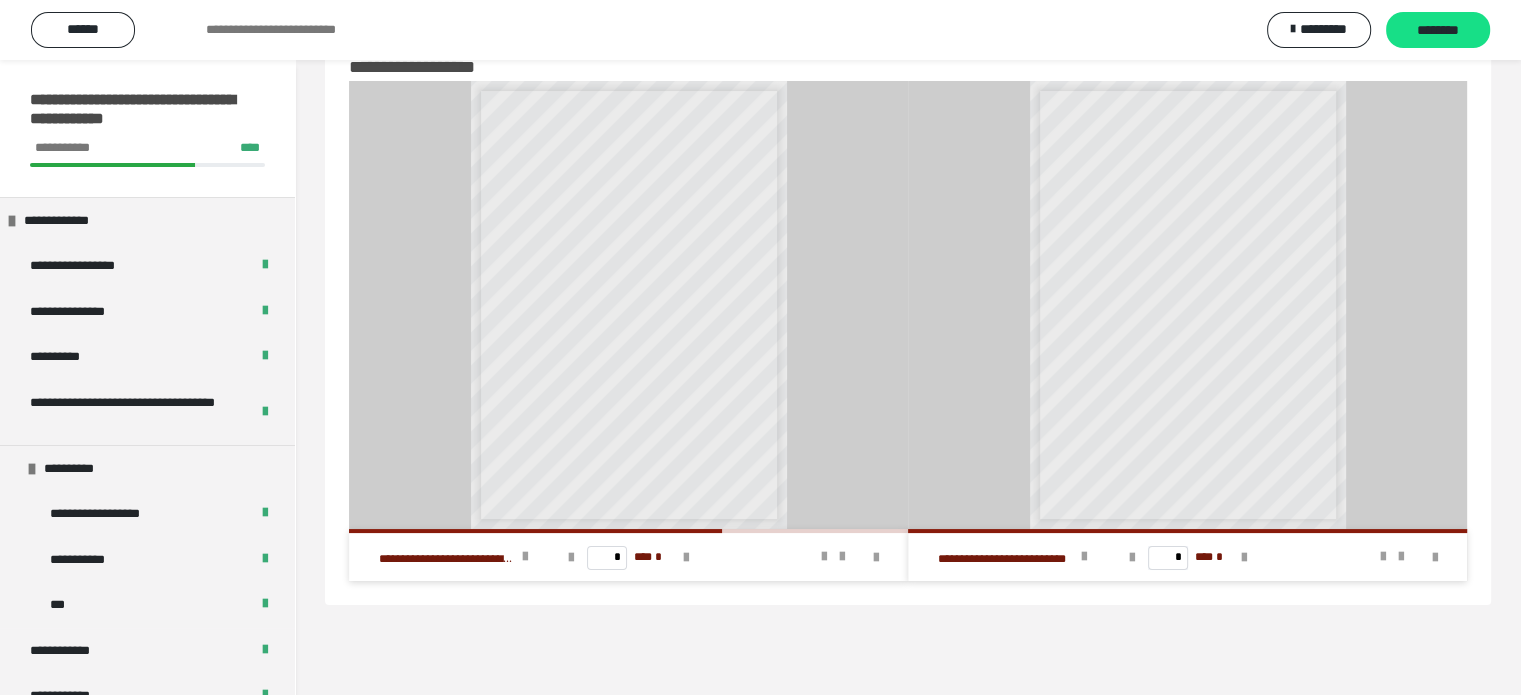 scroll, scrollTop: 0, scrollLeft: 0, axis: both 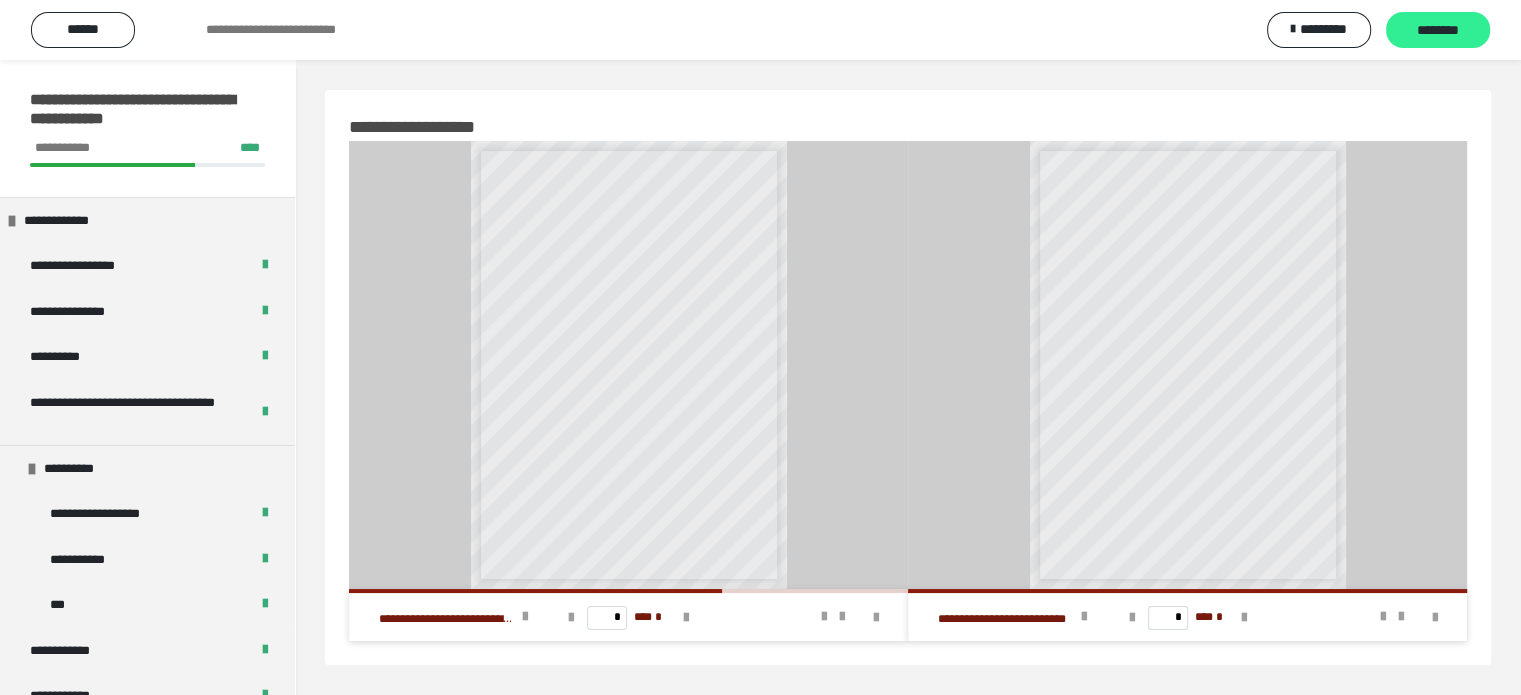 click on "********" at bounding box center [1438, 30] 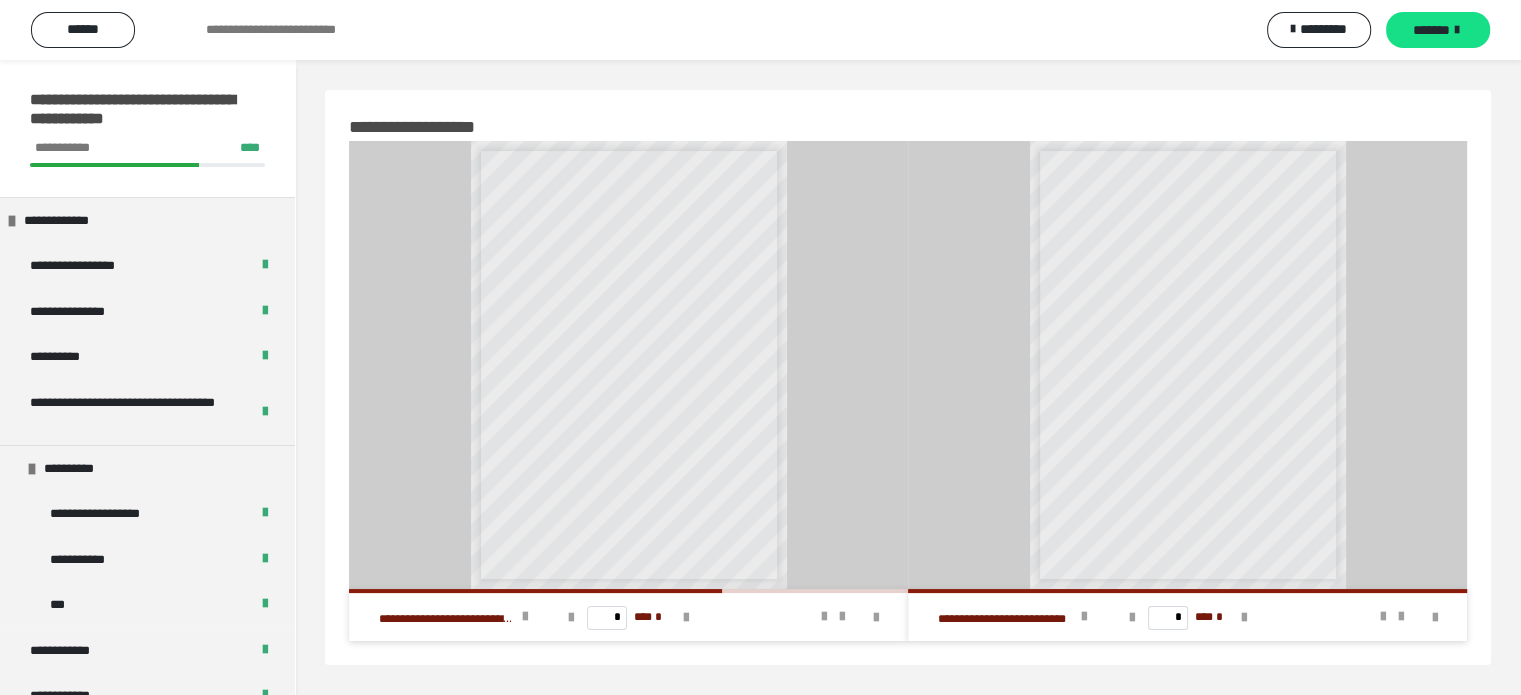 scroll, scrollTop: 60, scrollLeft: 0, axis: vertical 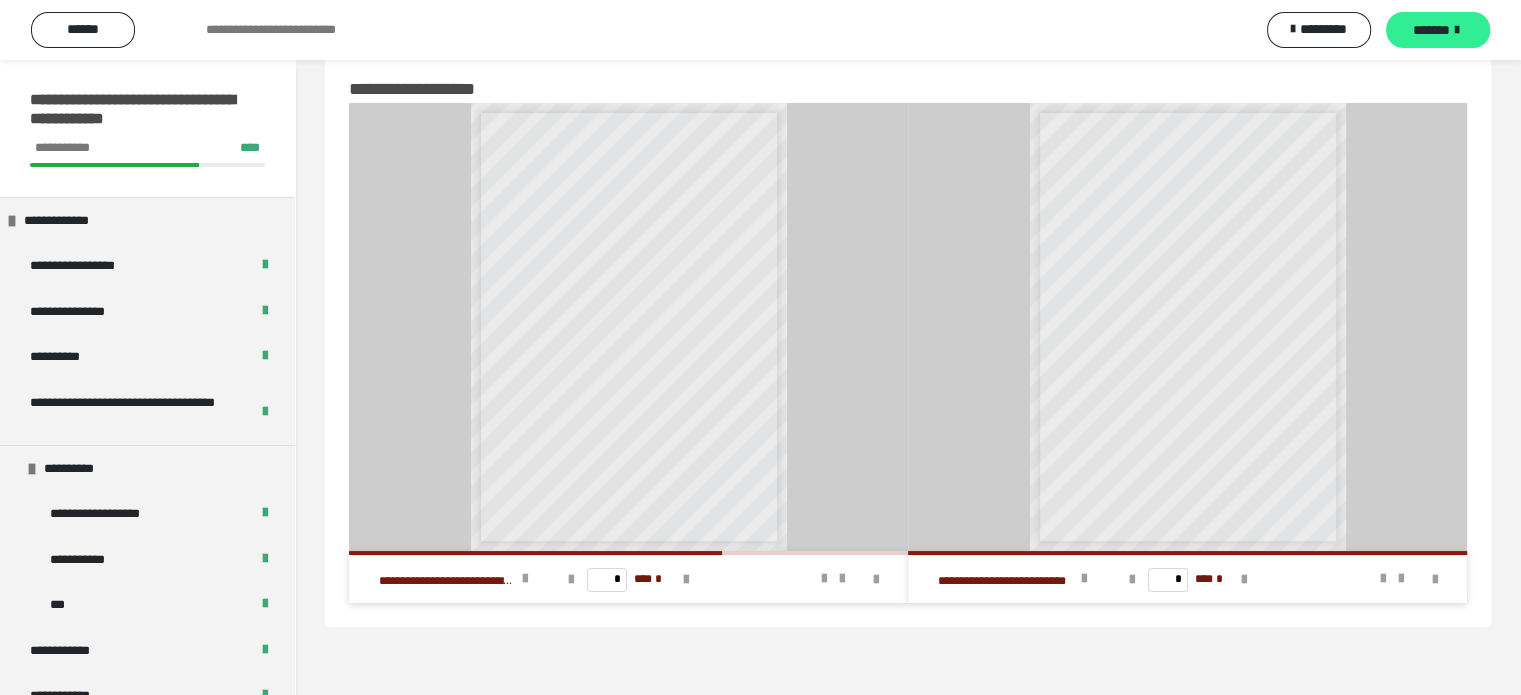 click on "*******" at bounding box center (1431, 30) 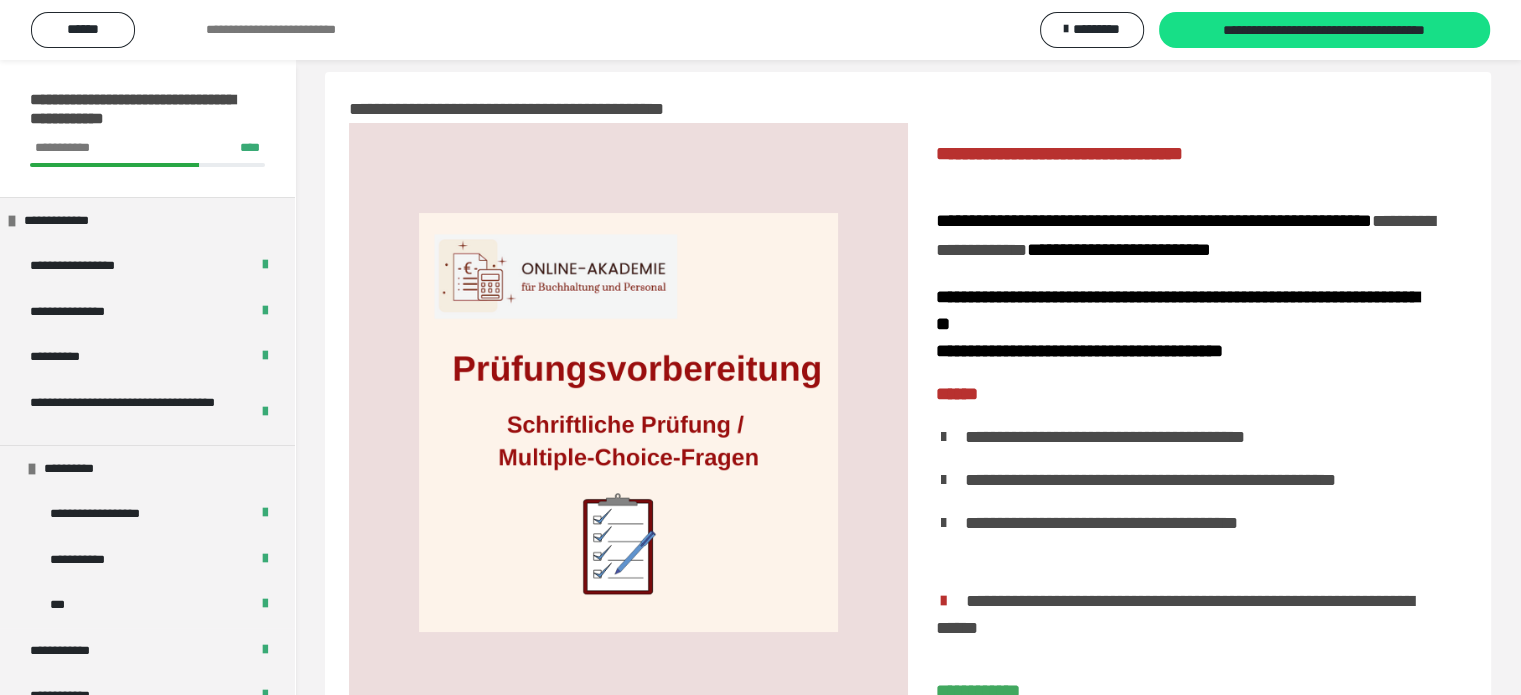 scroll, scrollTop: 0, scrollLeft: 0, axis: both 